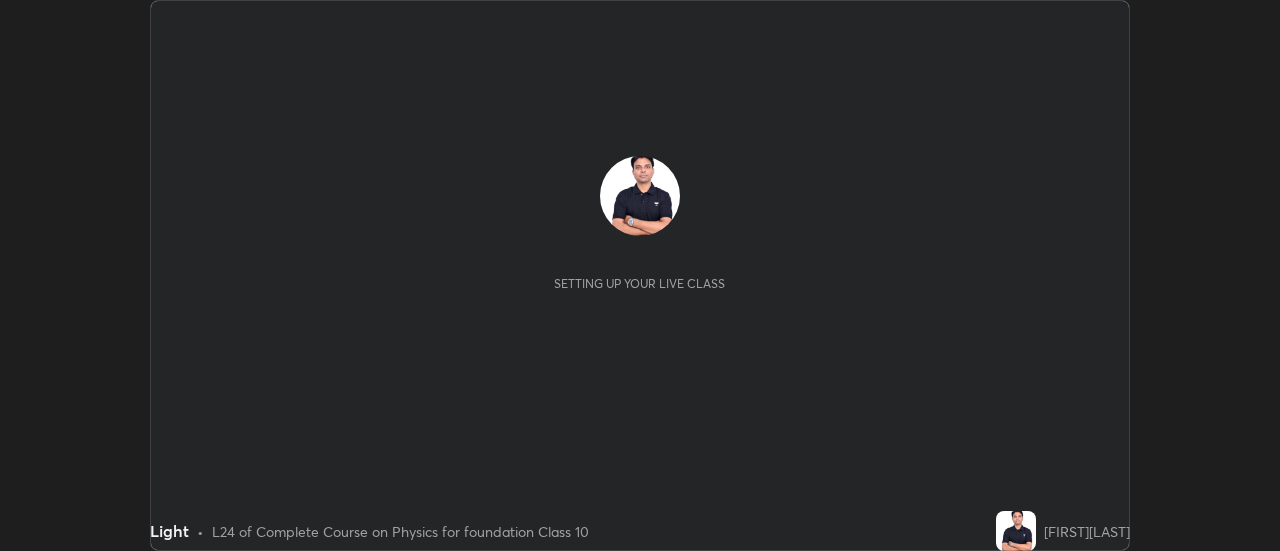 scroll, scrollTop: 0, scrollLeft: 0, axis: both 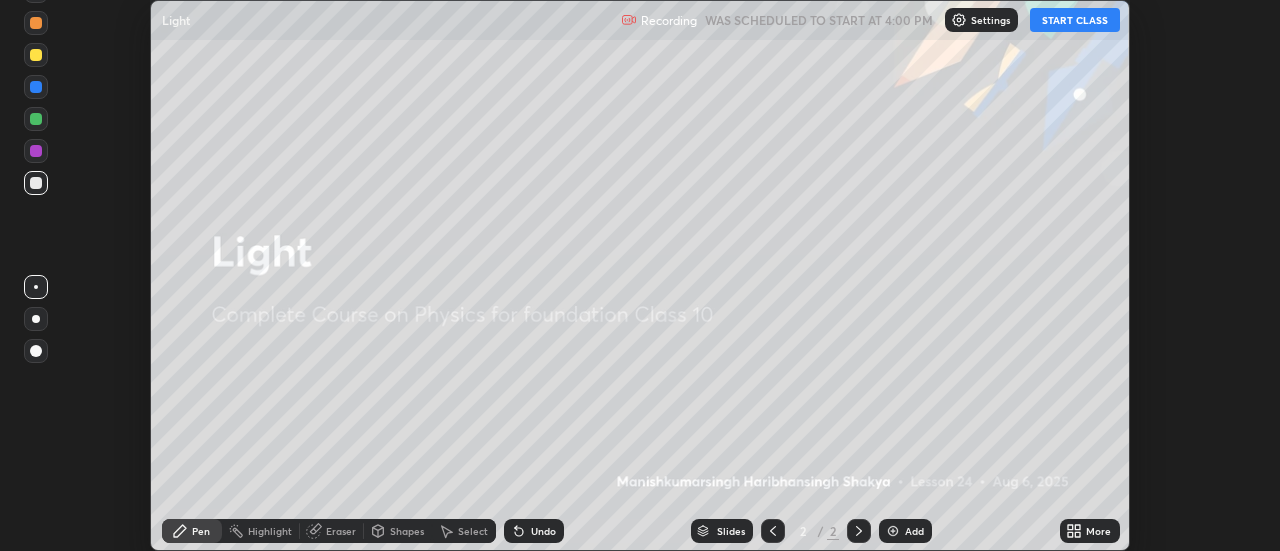 click on "START CLASS" at bounding box center [1075, 20] 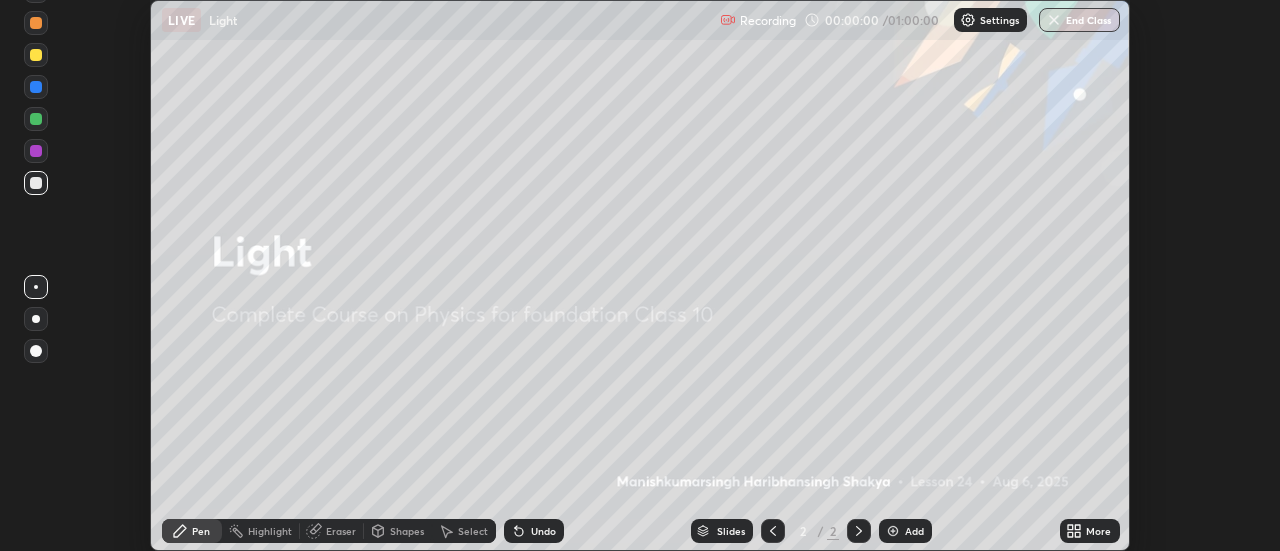 click 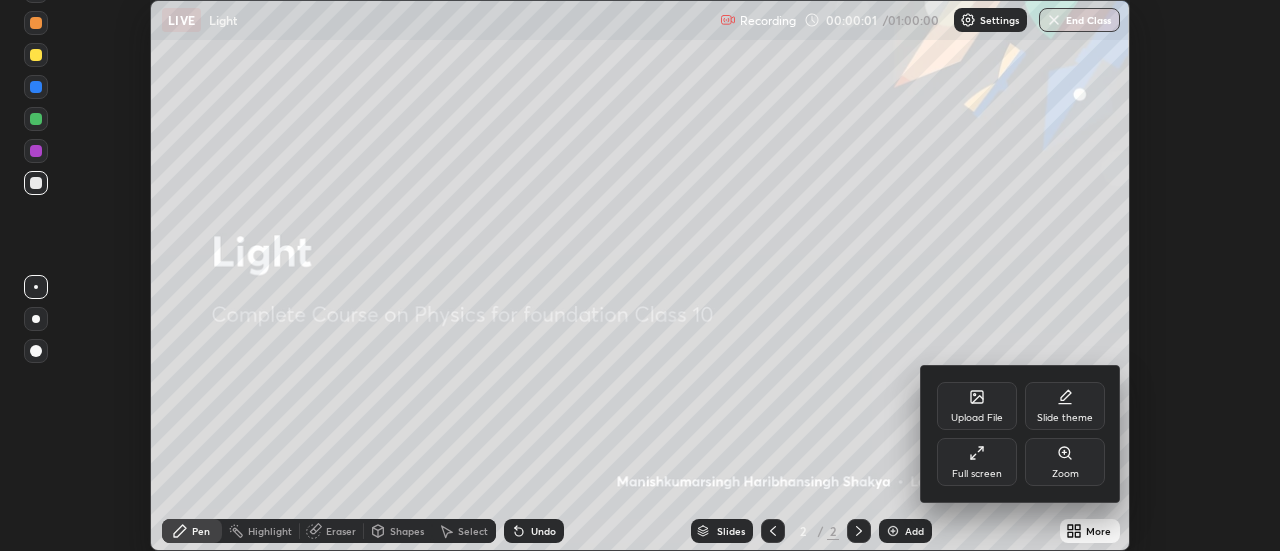 click on "Slide theme" at bounding box center [1065, 406] 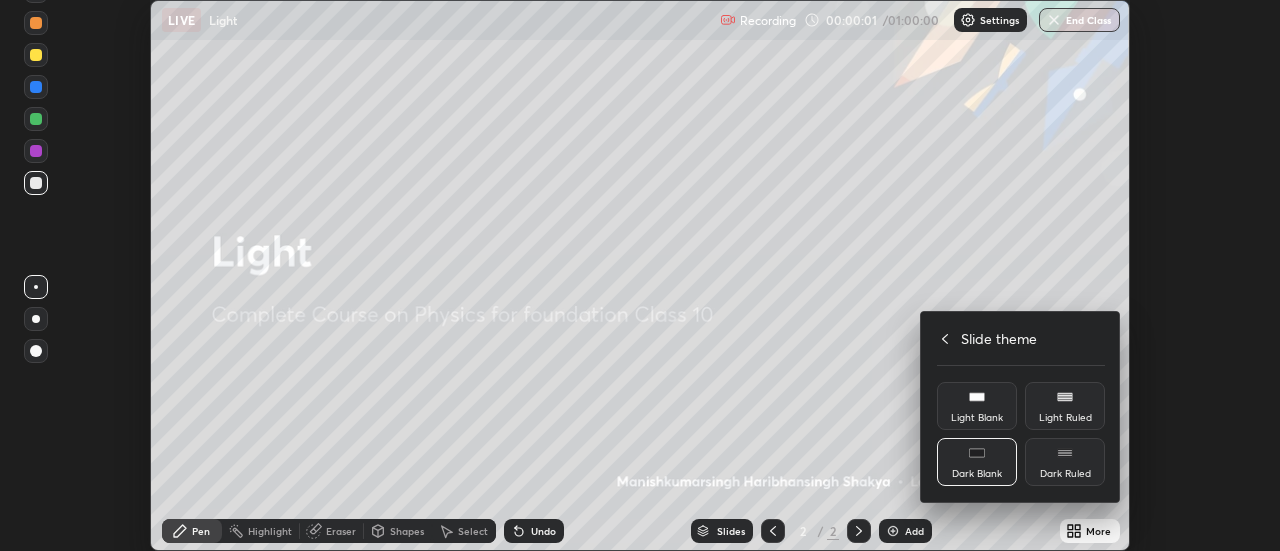 click 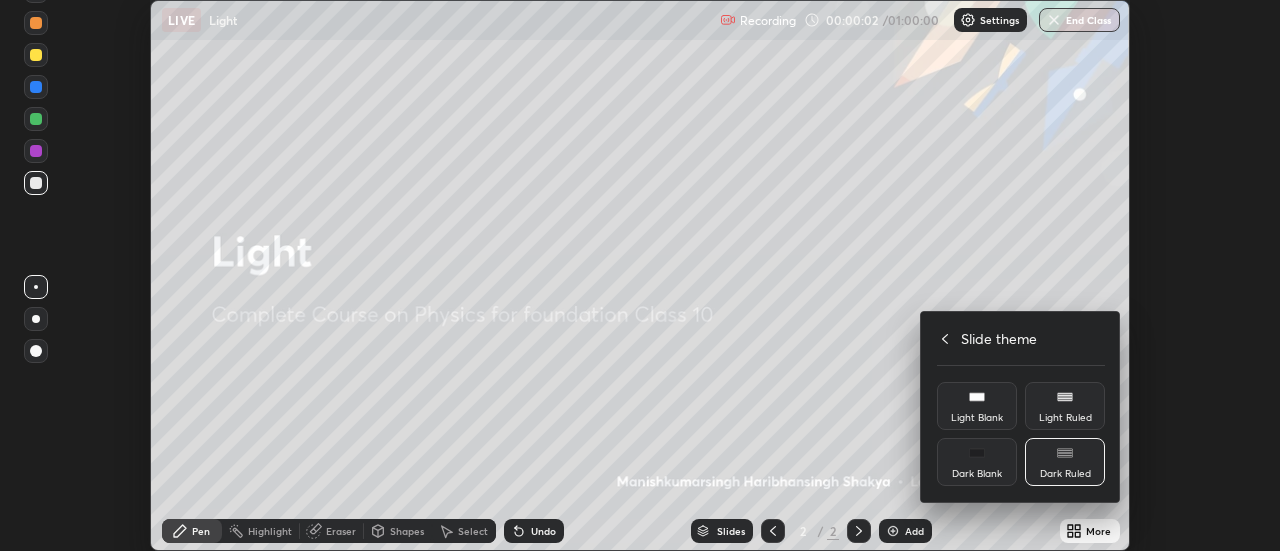 click 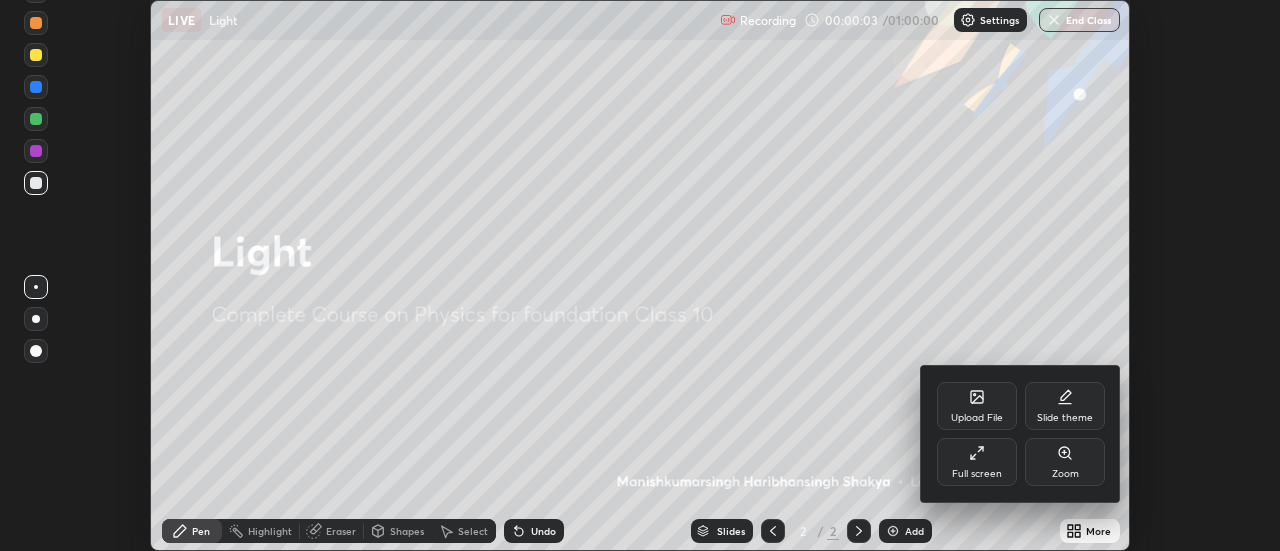 click on "Full screen" at bounding box center [977, 462] 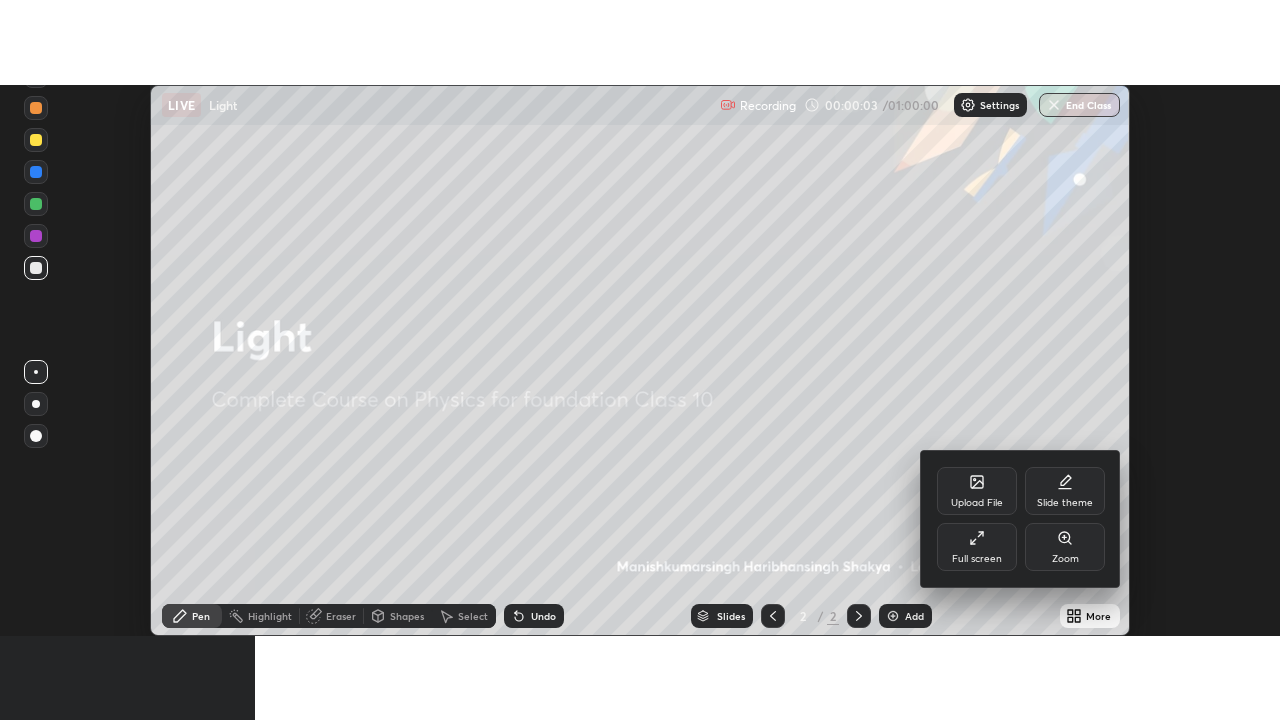 scroll, scrollTop: 99280, scrollLeft: 98720, axis: both 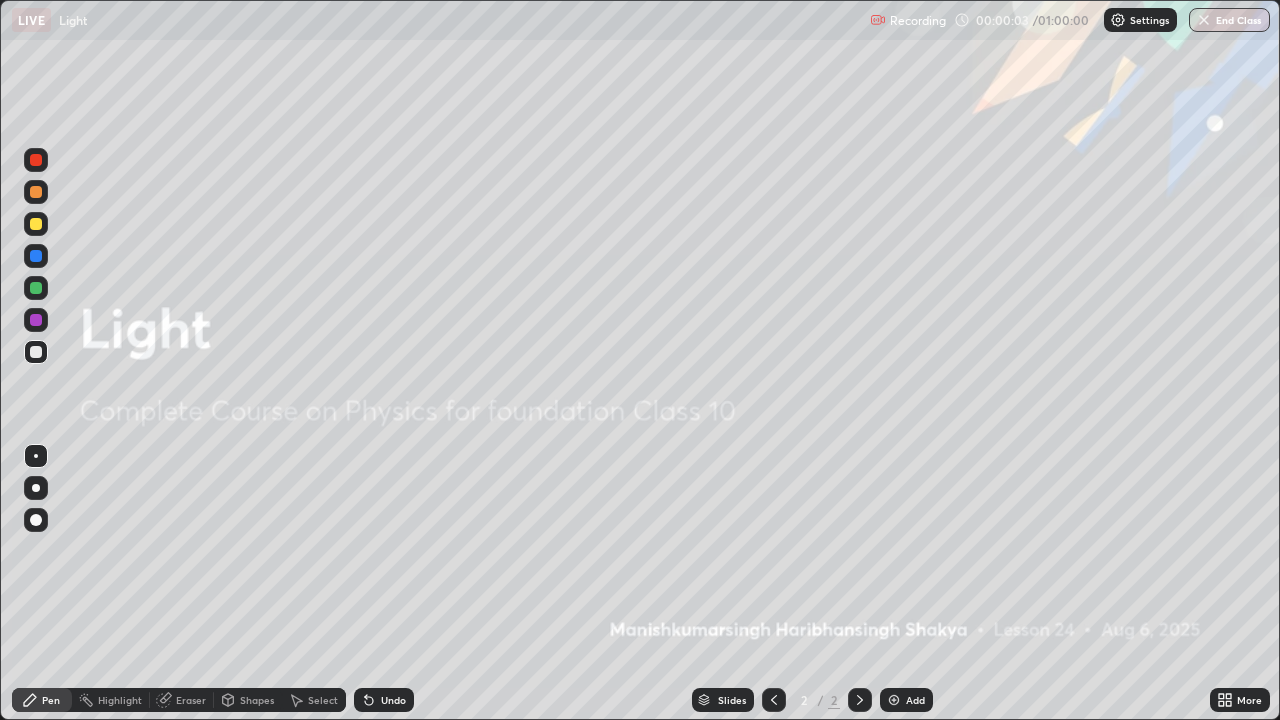 click on "Add" at bounding box center [915, 700] 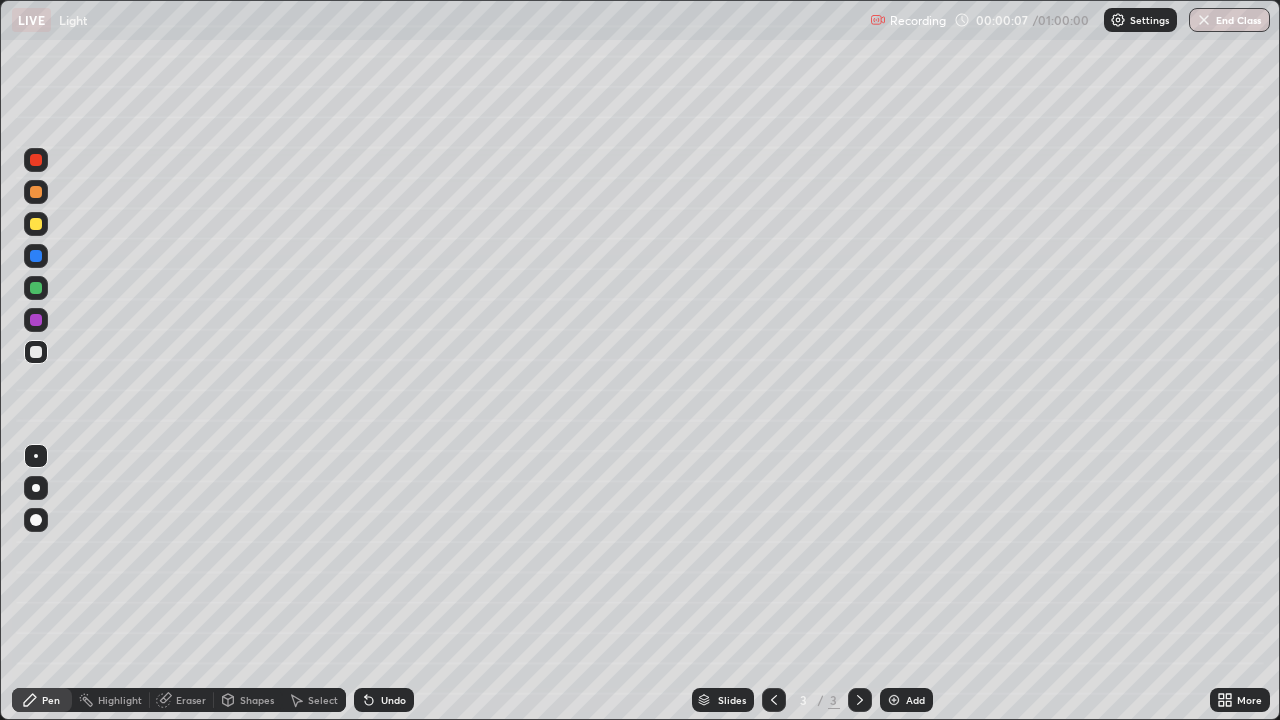 click at bounding box center (36, 192) 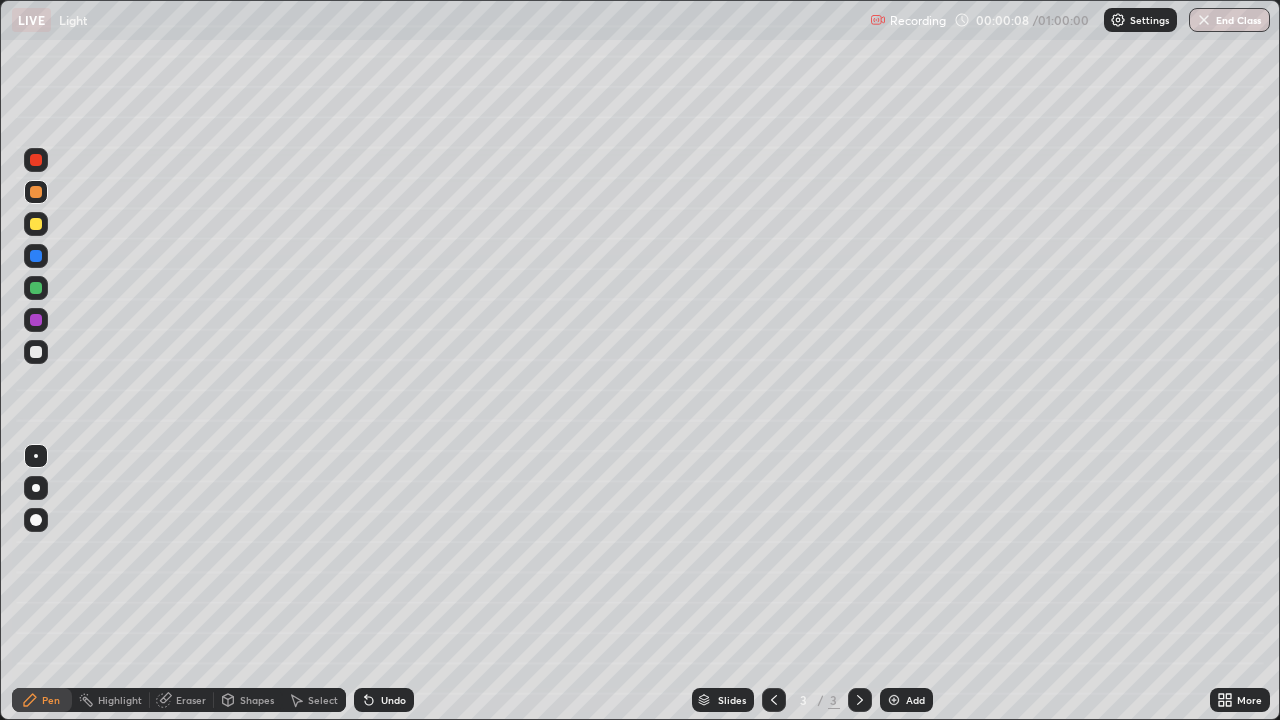 click at bounding box center [36, 520] 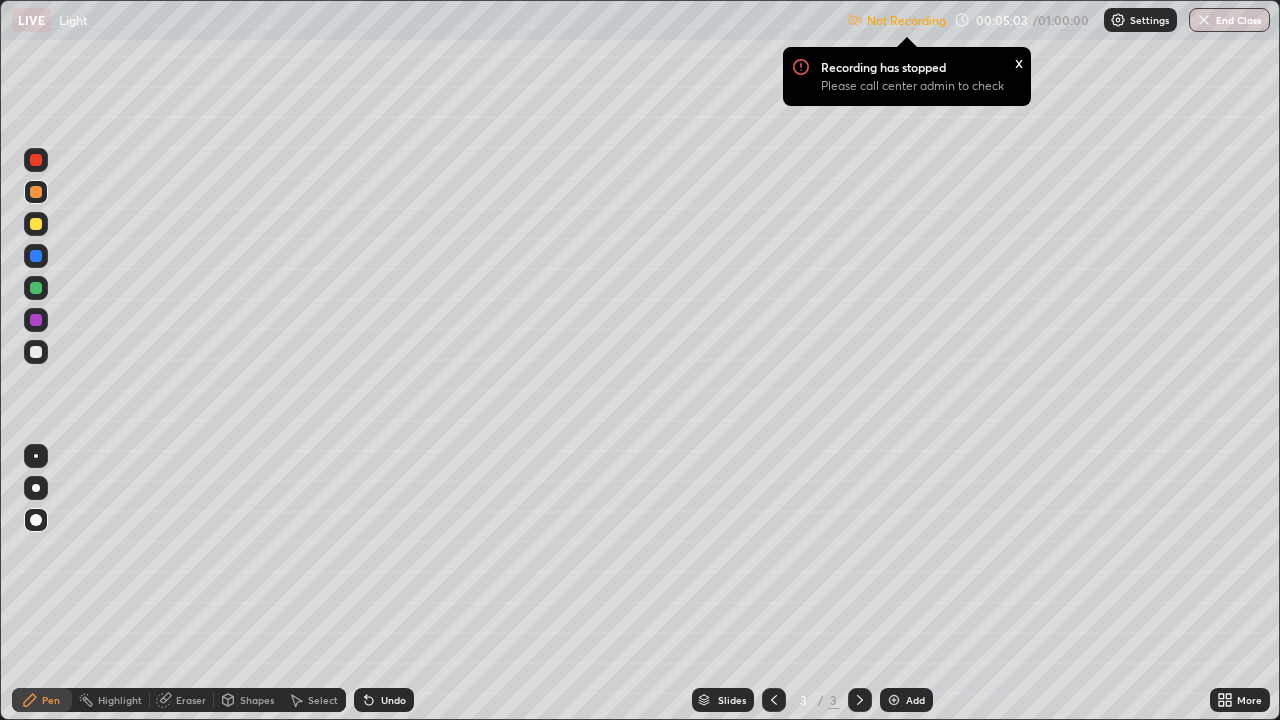 click on "Settings" at bounding box center [1140, 20] 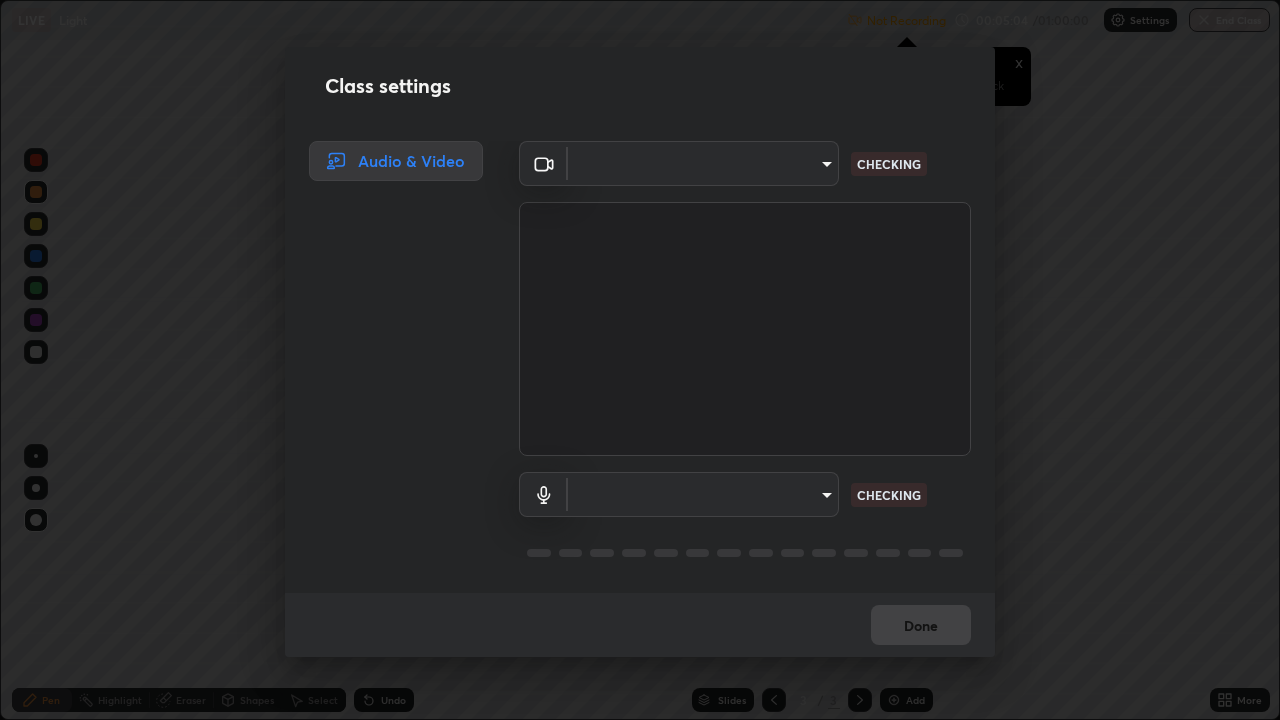 type on "1769541d7db8b910b2b6aaf592df5ff8660c63acaad49df9064175df0c6f581f" 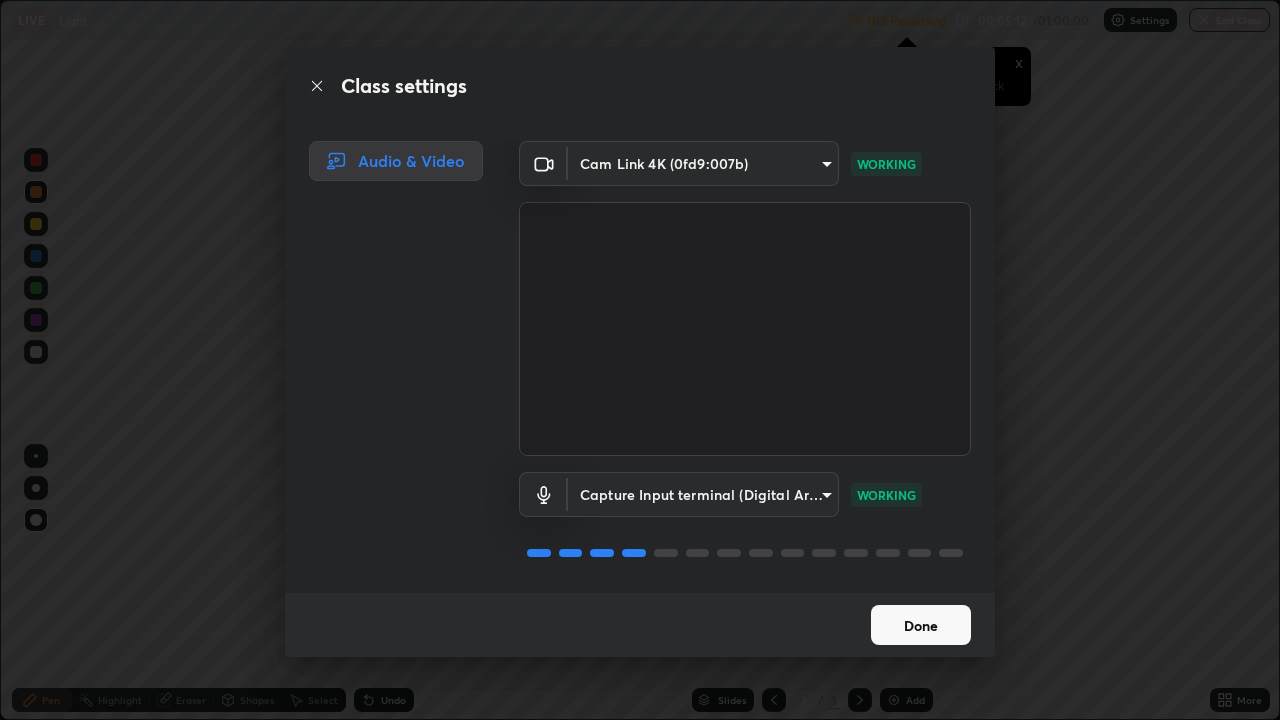 click on "Done" at bounding box center [921, 625] 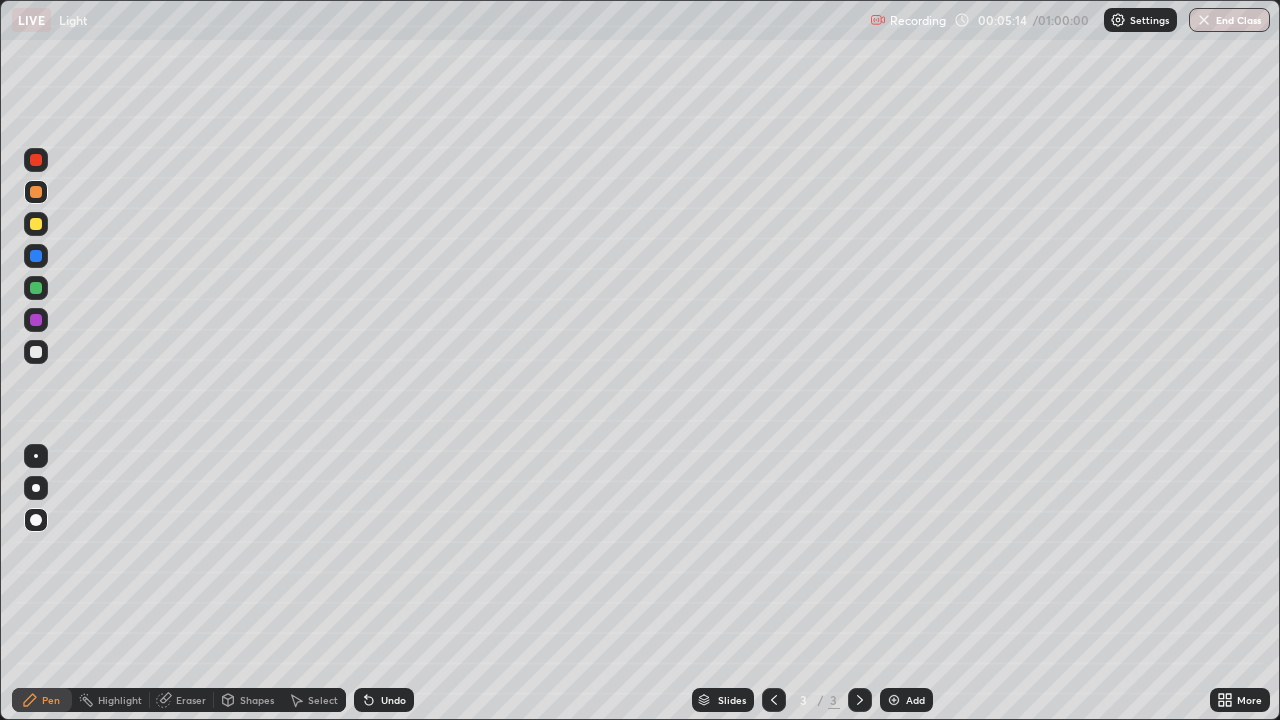 click 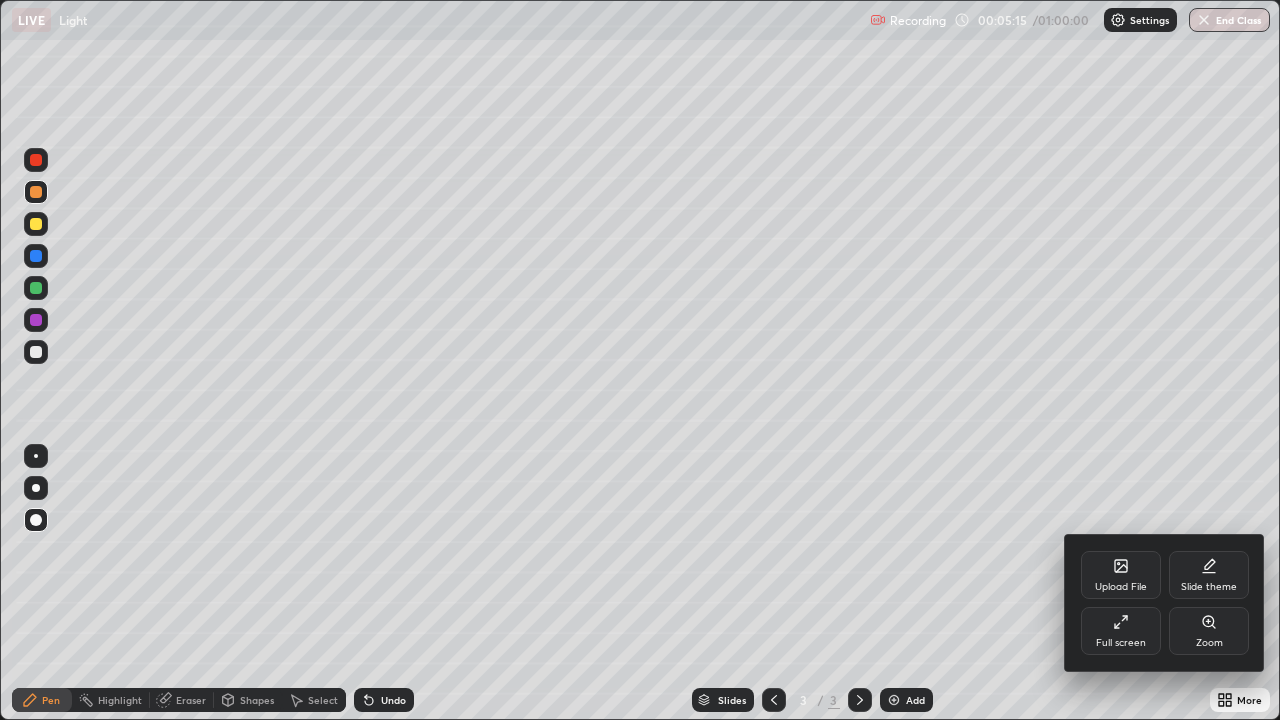 click on "Full screen" at bounding box center [1121, 631] 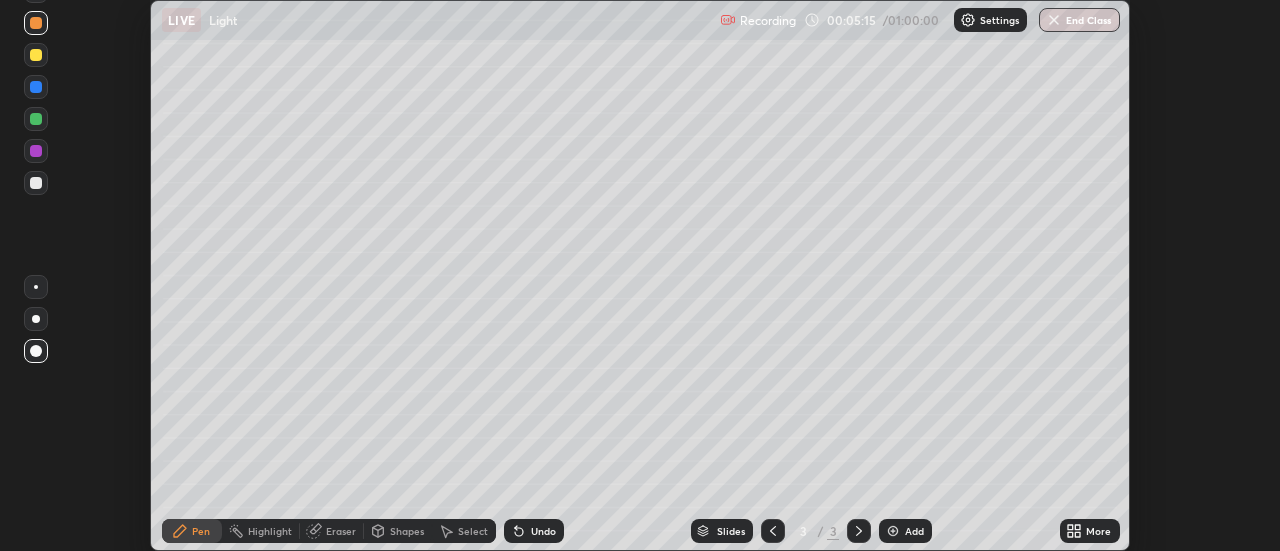 scroll, scrollTop: 551, scrollLeft: 1280, axis: both 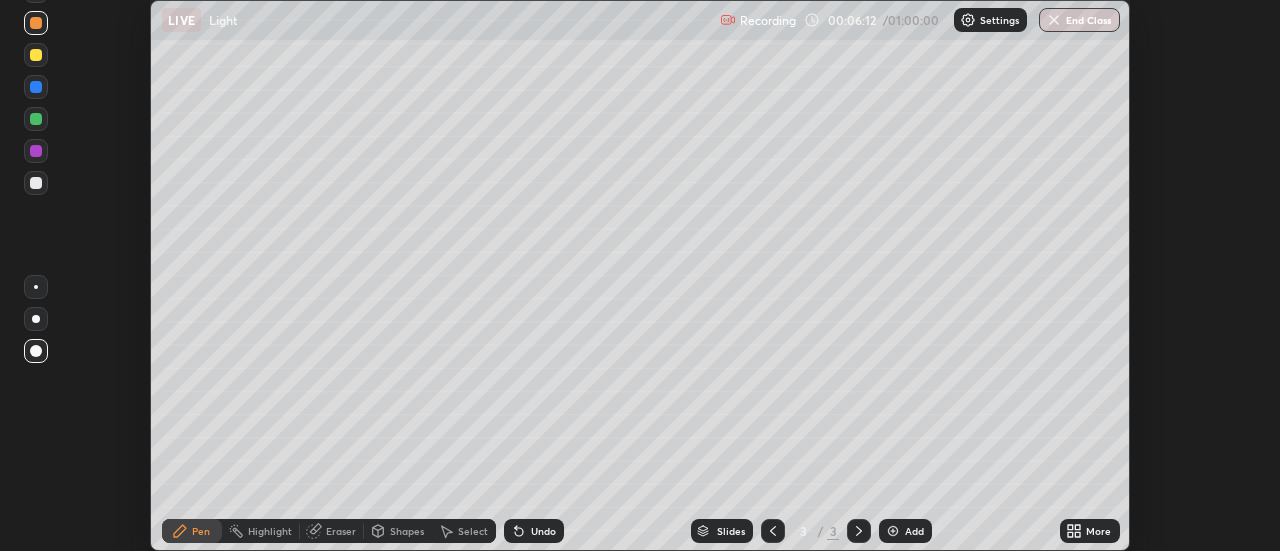 click 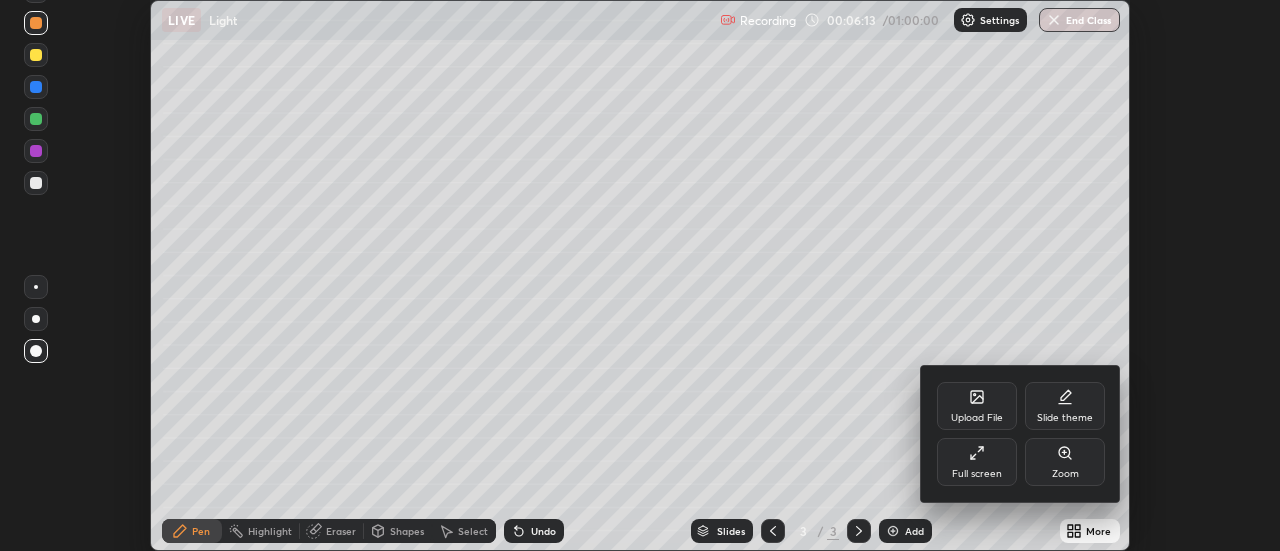click on "Upload File" at bounding box center [977, 406] 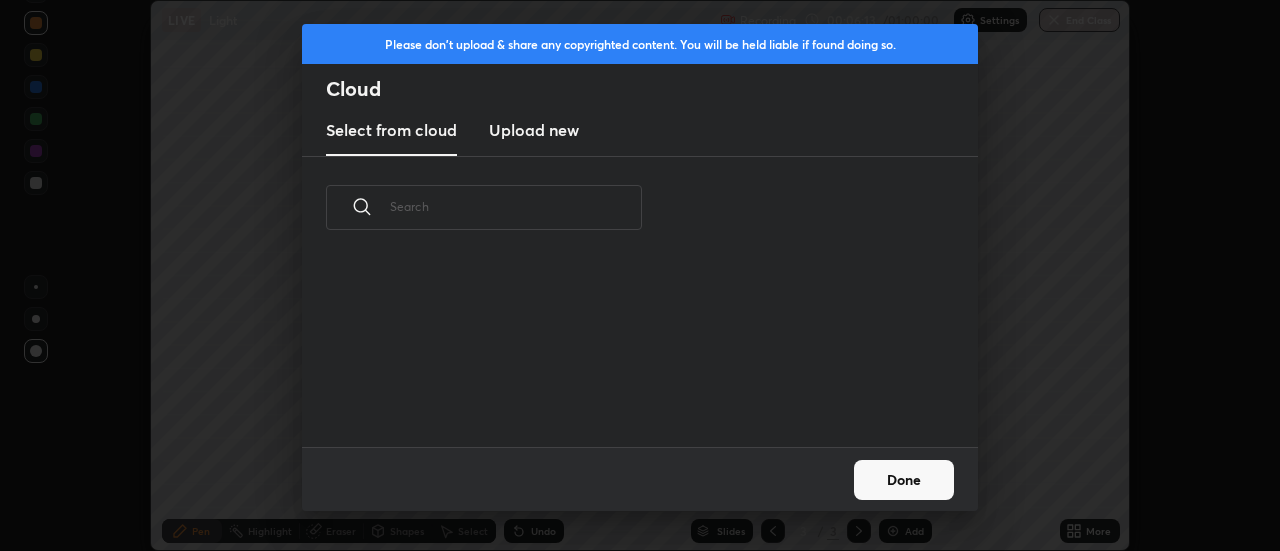 click on "Upload new" at bounding box center (534, 130) 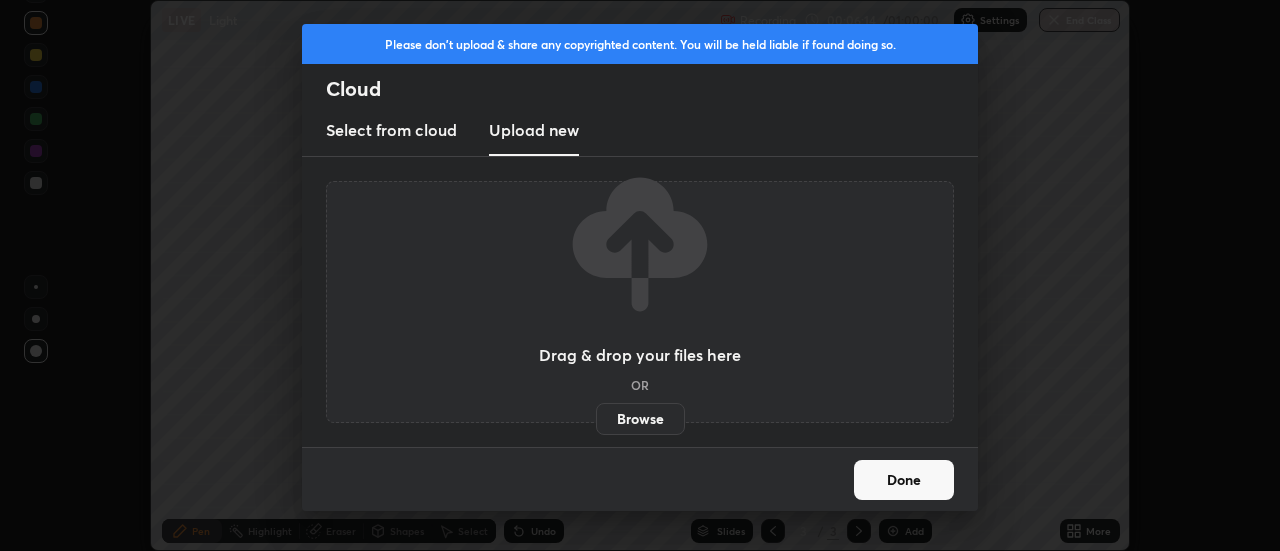 click on "Browse" at bounding box center (640, 419) 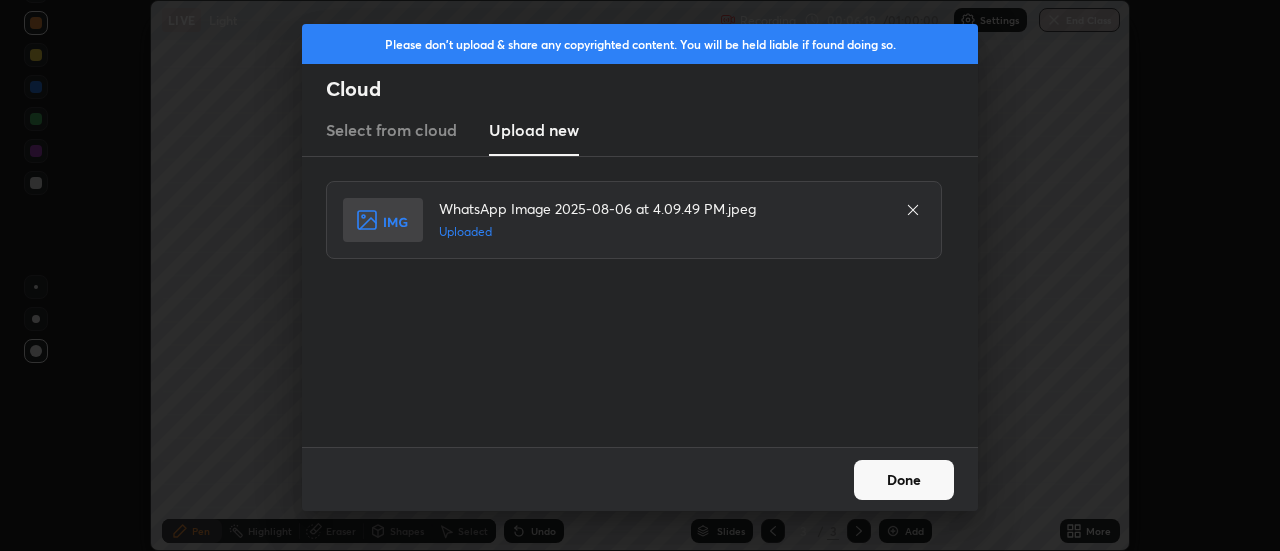 click on "Done" at bounding box center (904, 480) 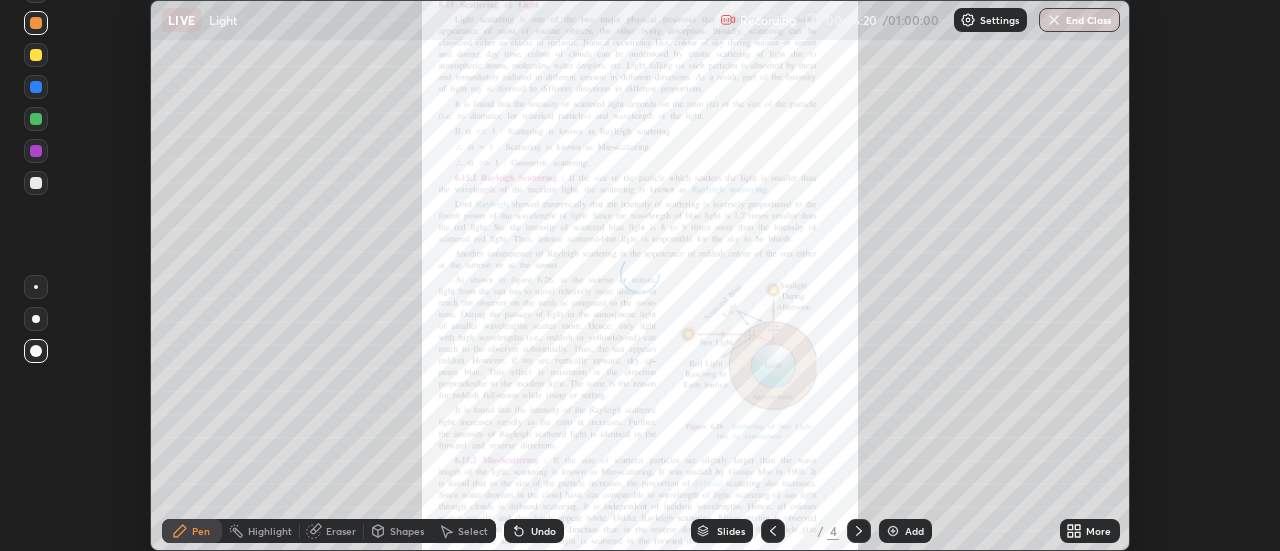 click 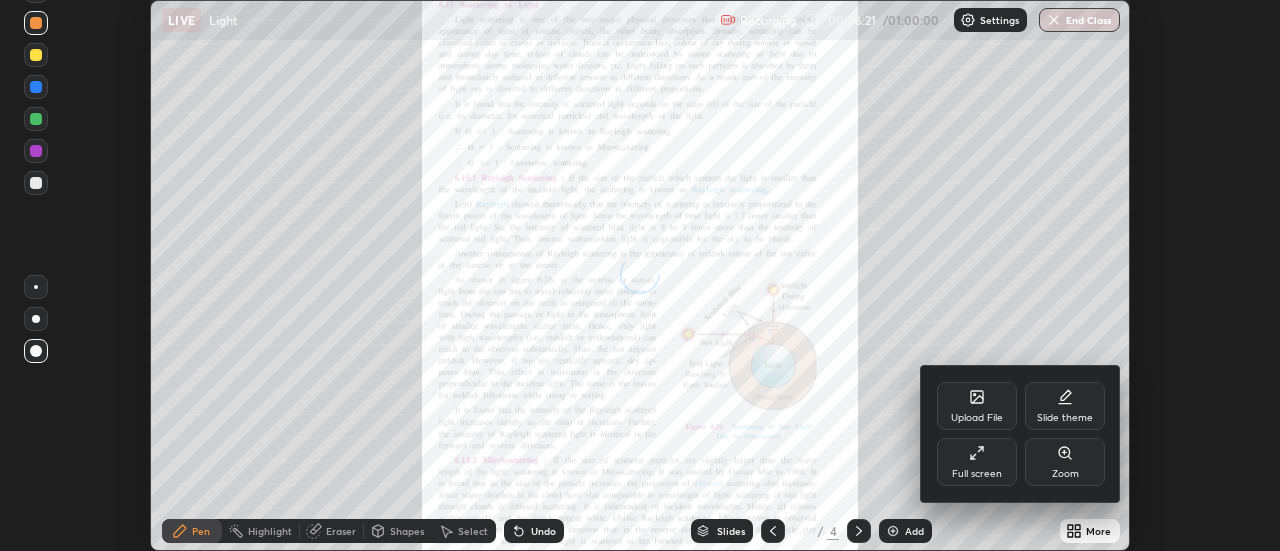 click 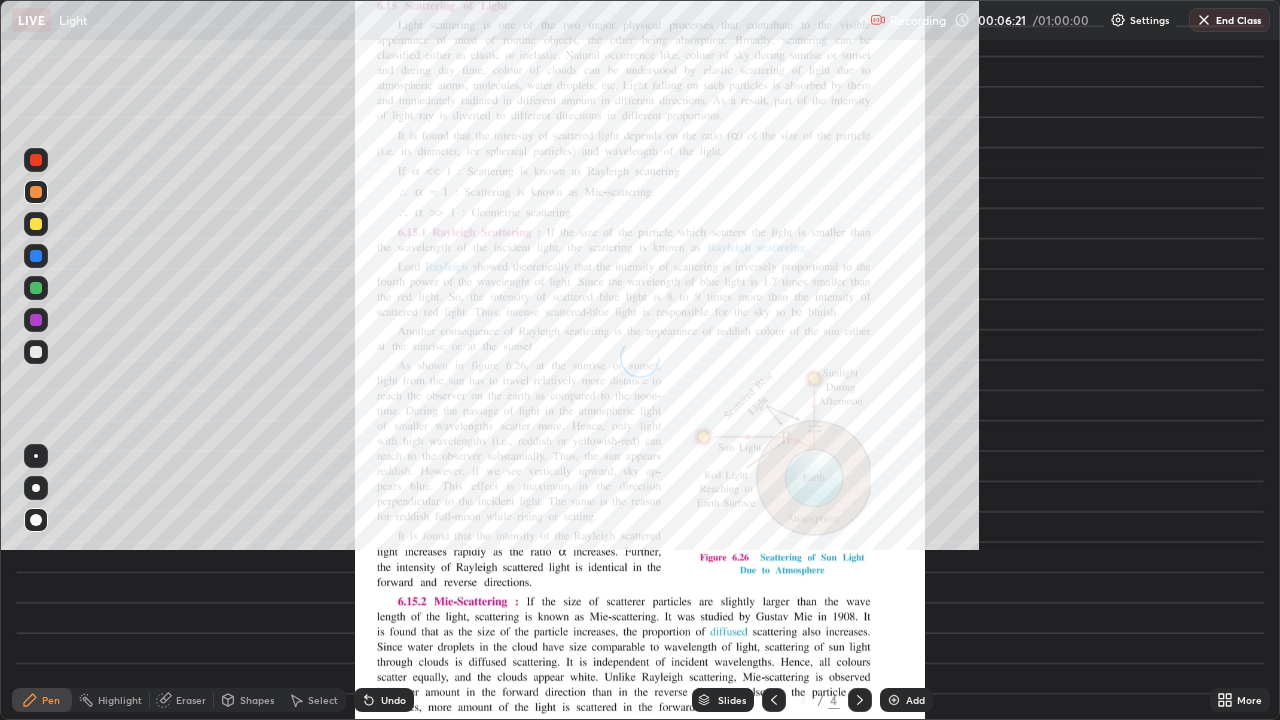 scroll, scrollTop: 99280, scrollLeft: 98720, axis: both 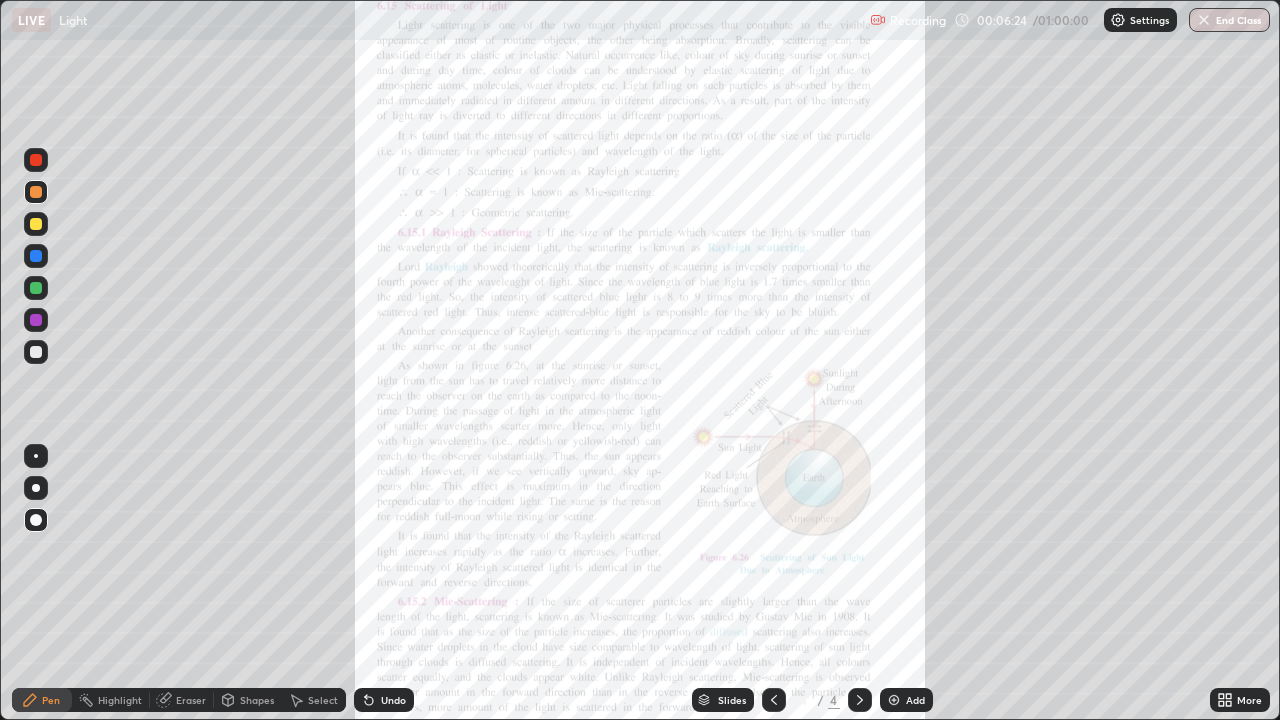 click 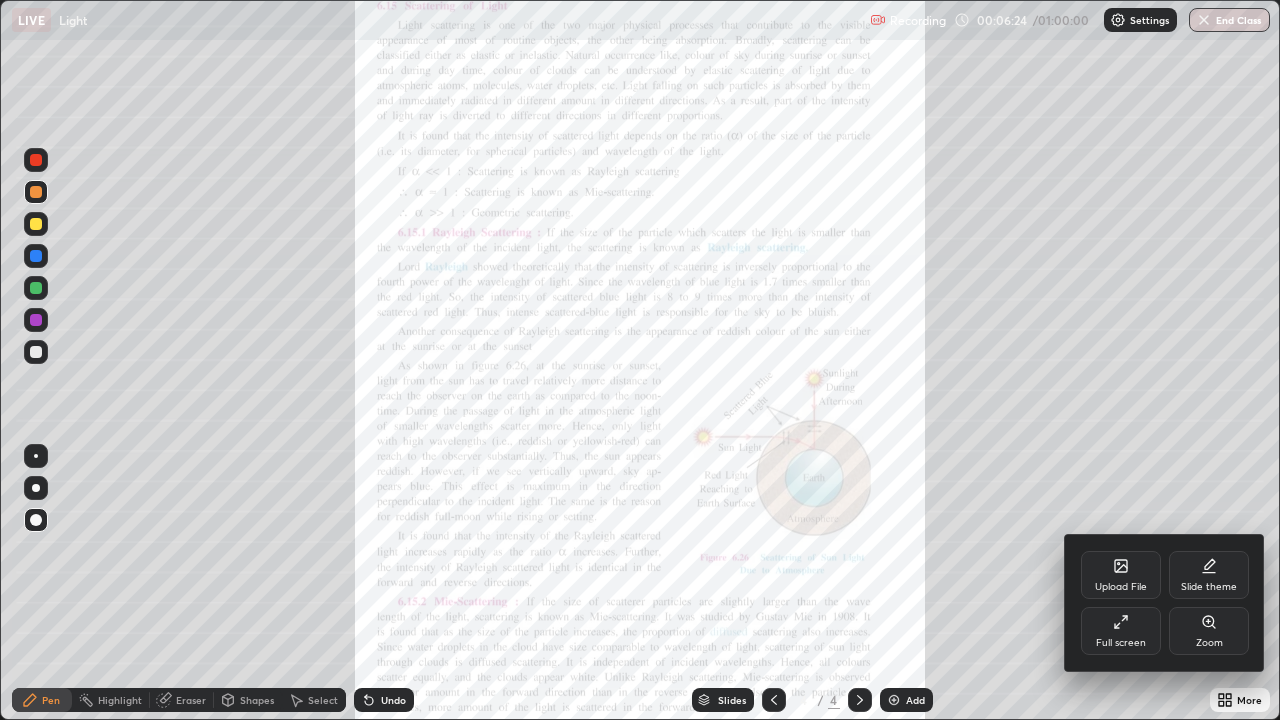 click on "Zoom" at bounding box center [1209, 631] 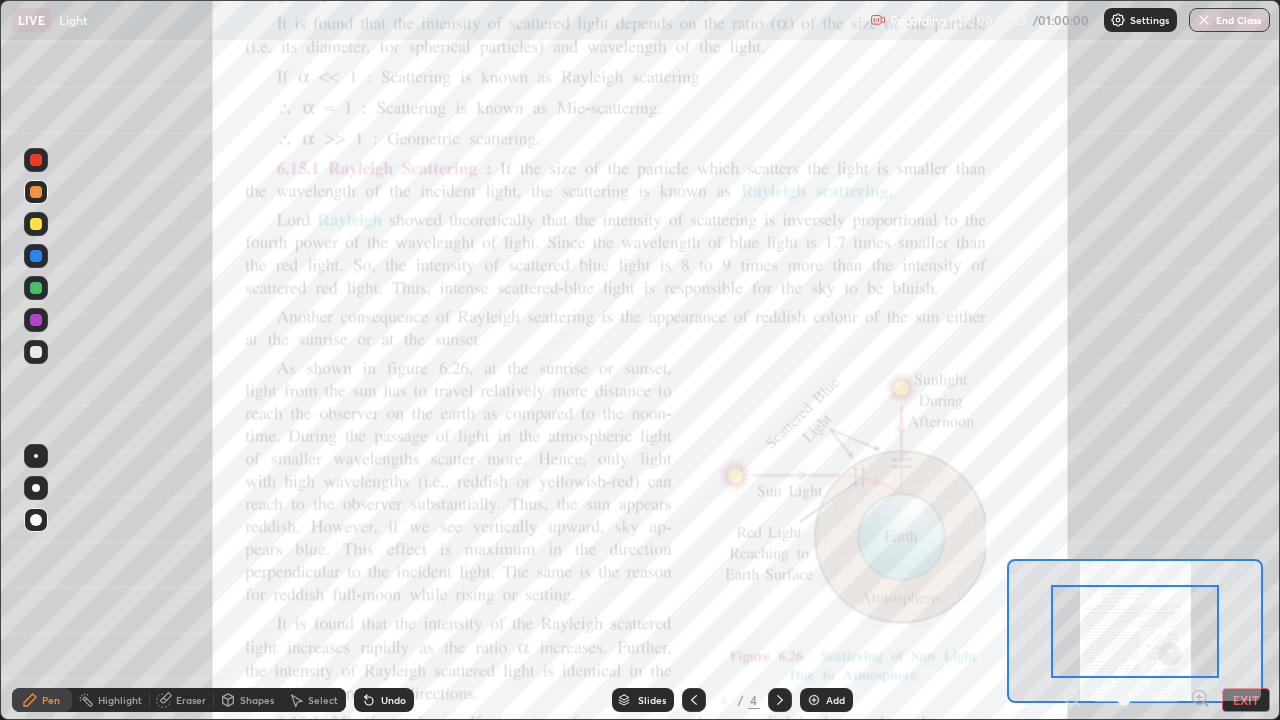 click 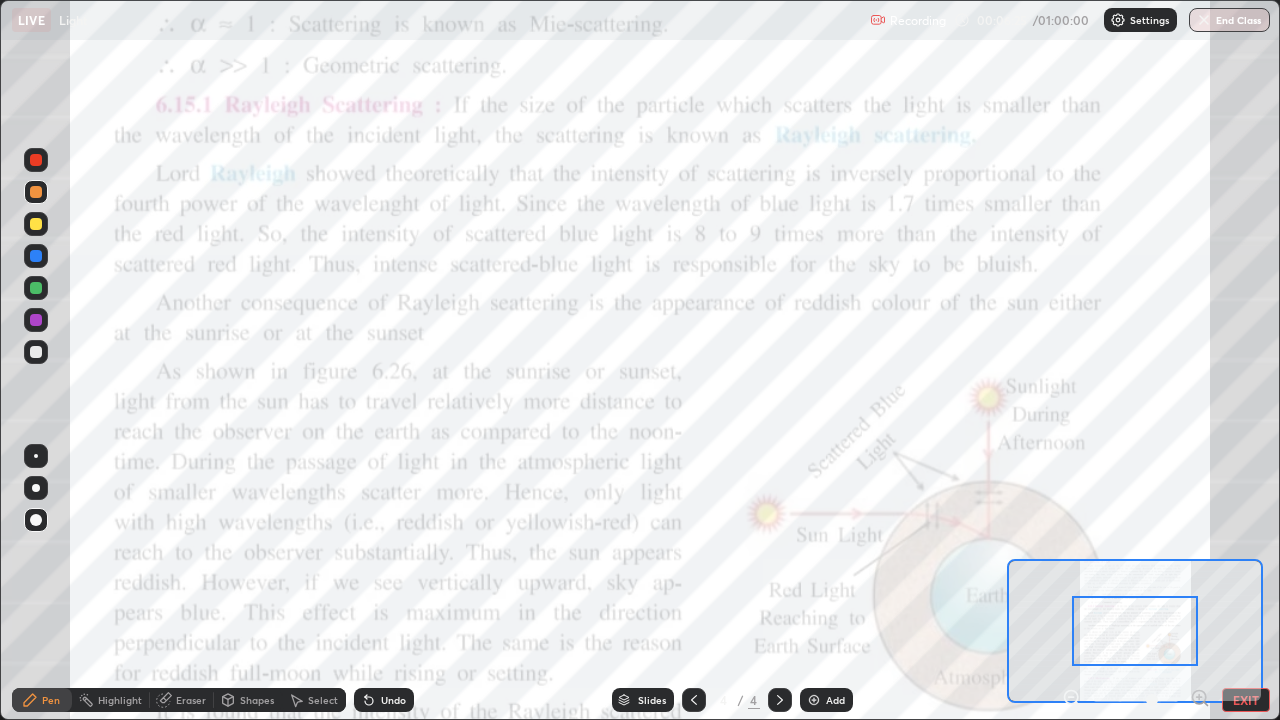 click 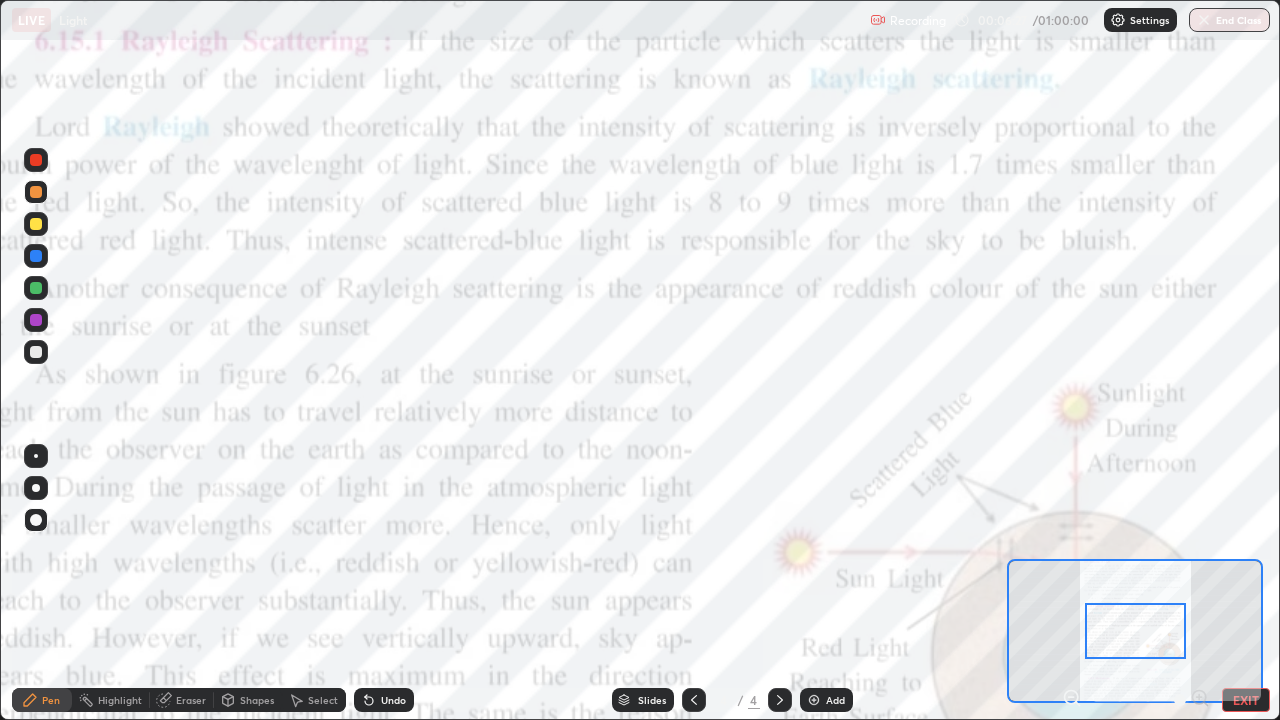 click 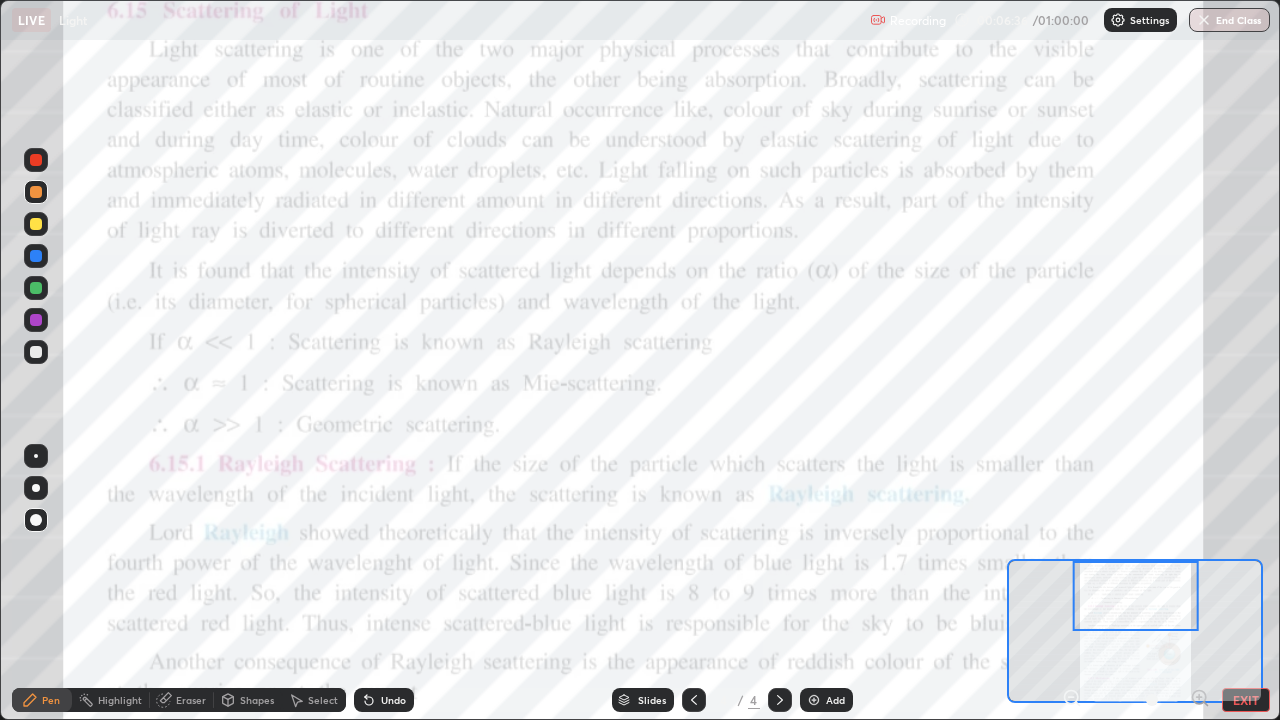 click at bounding box center (36, 456) 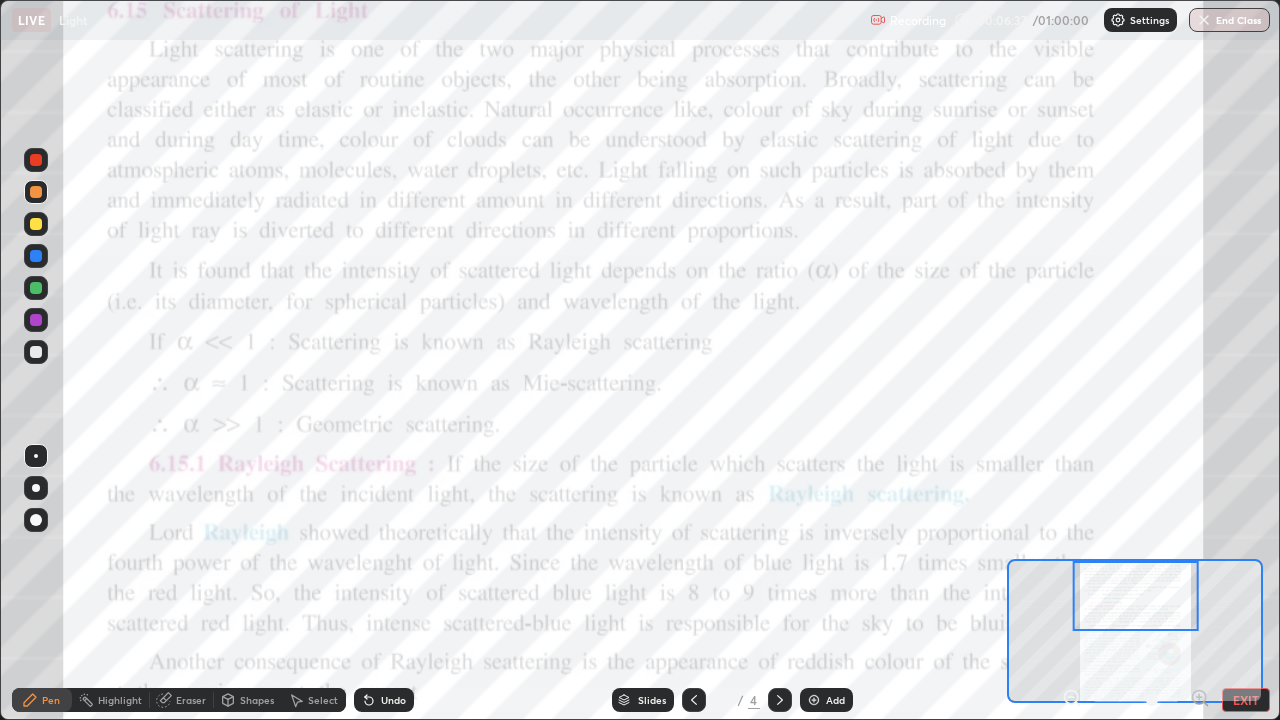 click at bounding box center [36, 320] 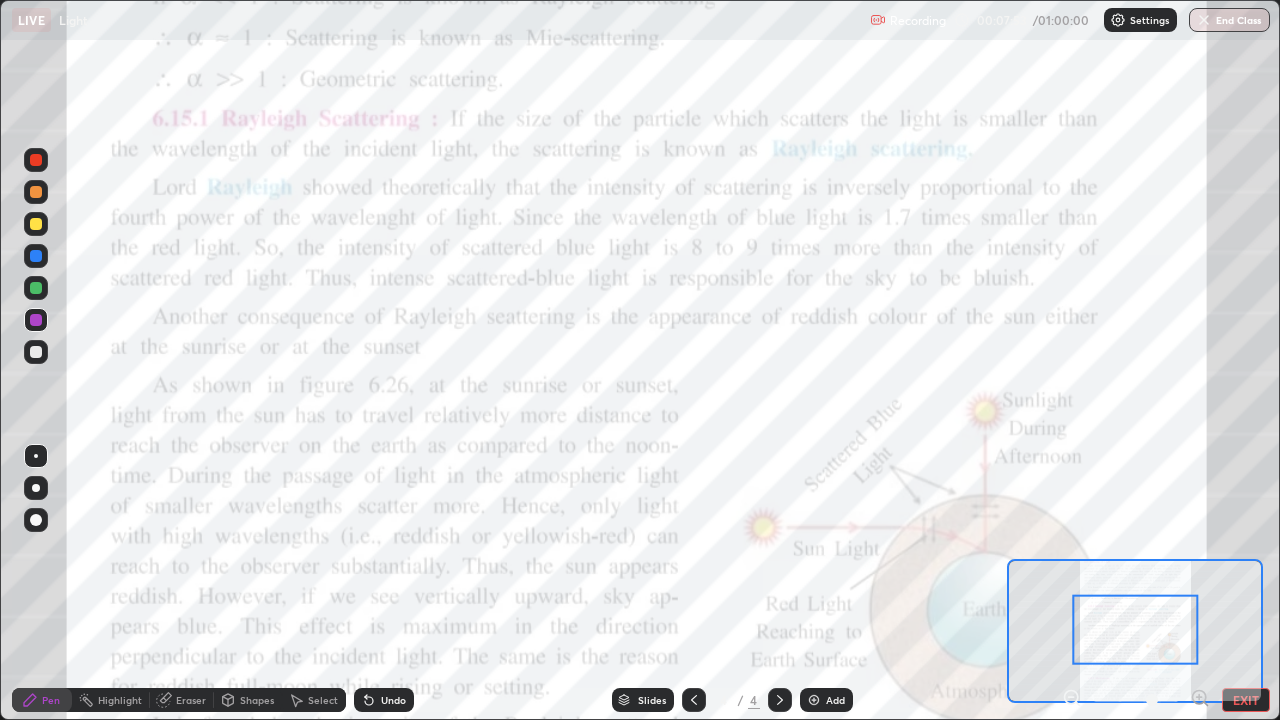 click at bounding box center (36, 192) 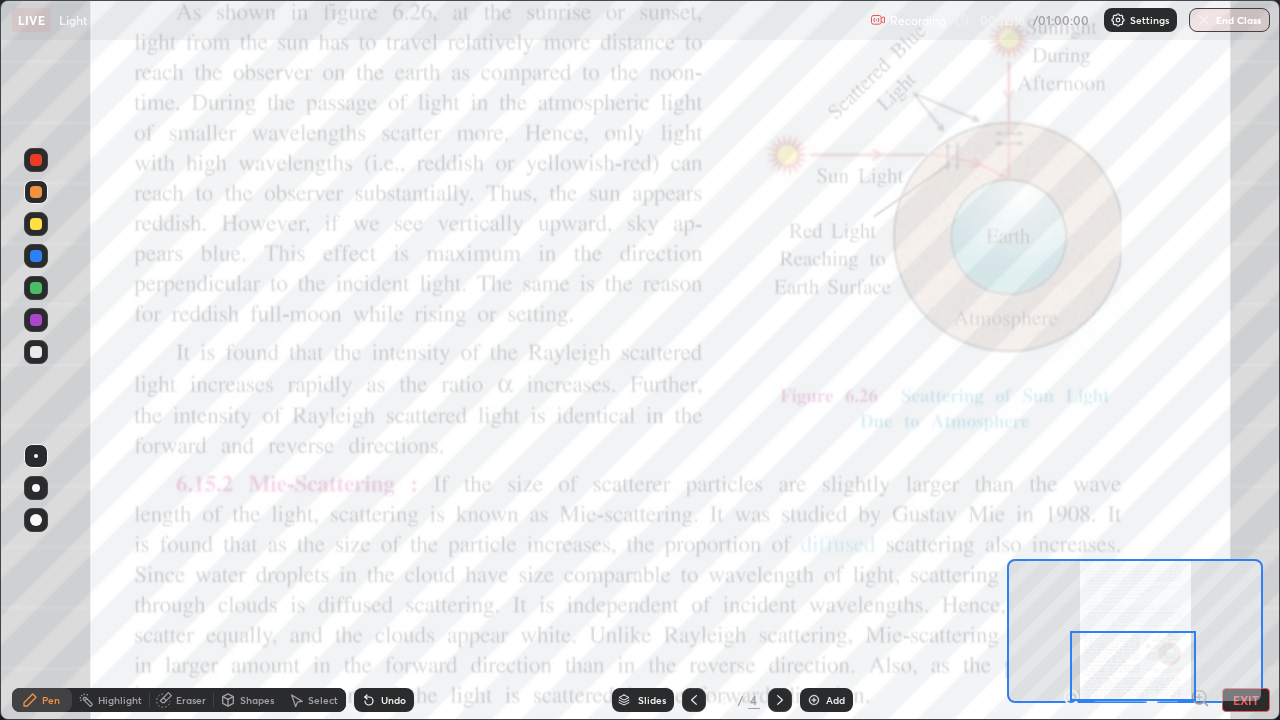 click on "EXIT" at bounding box center [1246, 700] 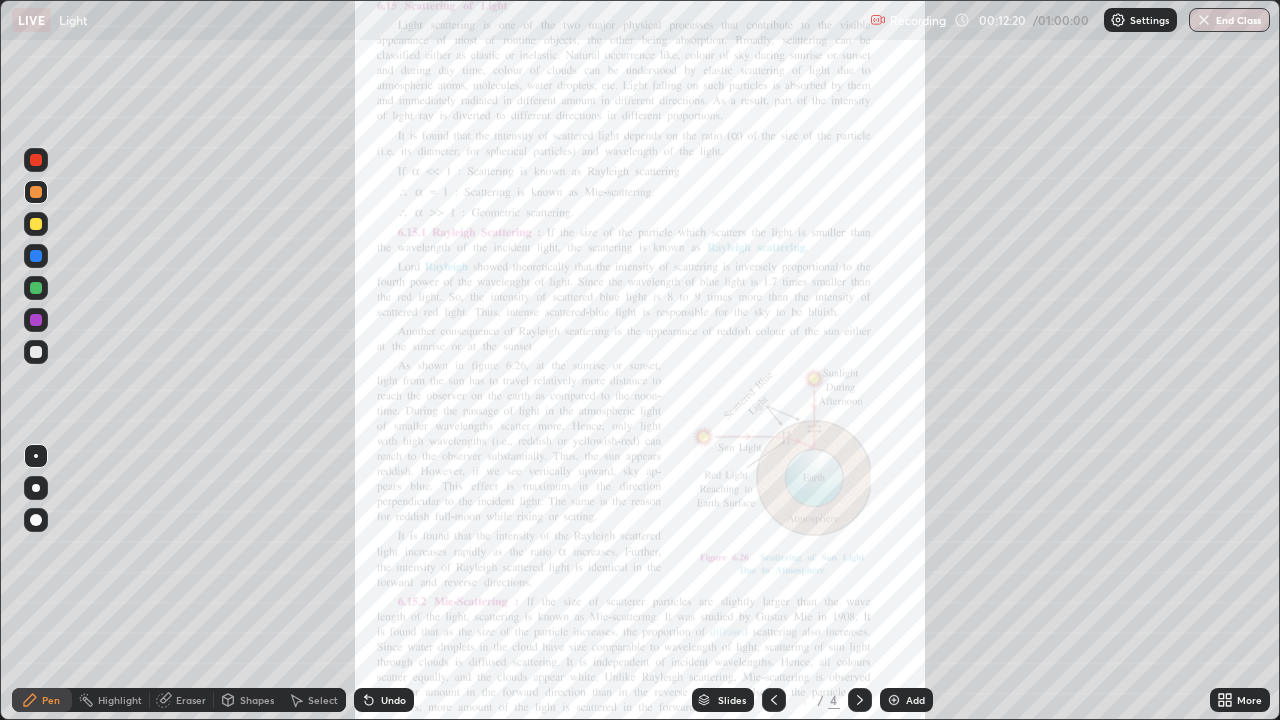 click on "Add" at bounding box center [915, 700] 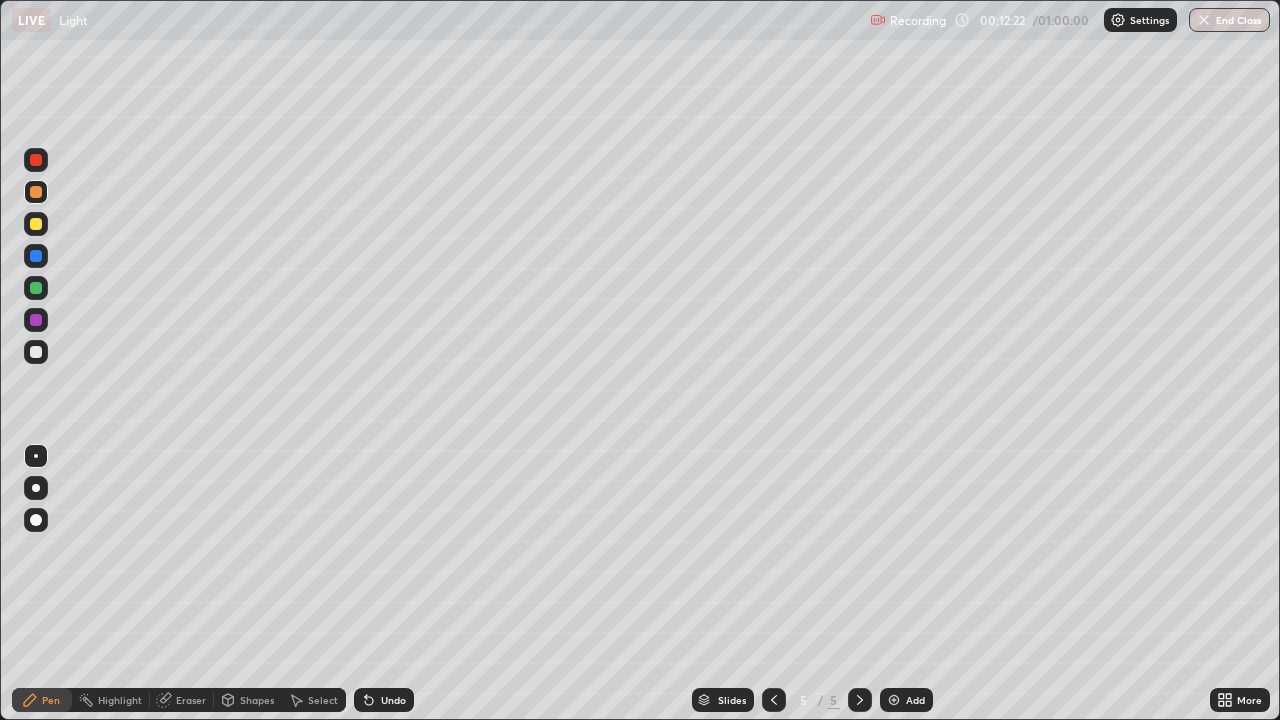 click at bounding box center (36, 520) 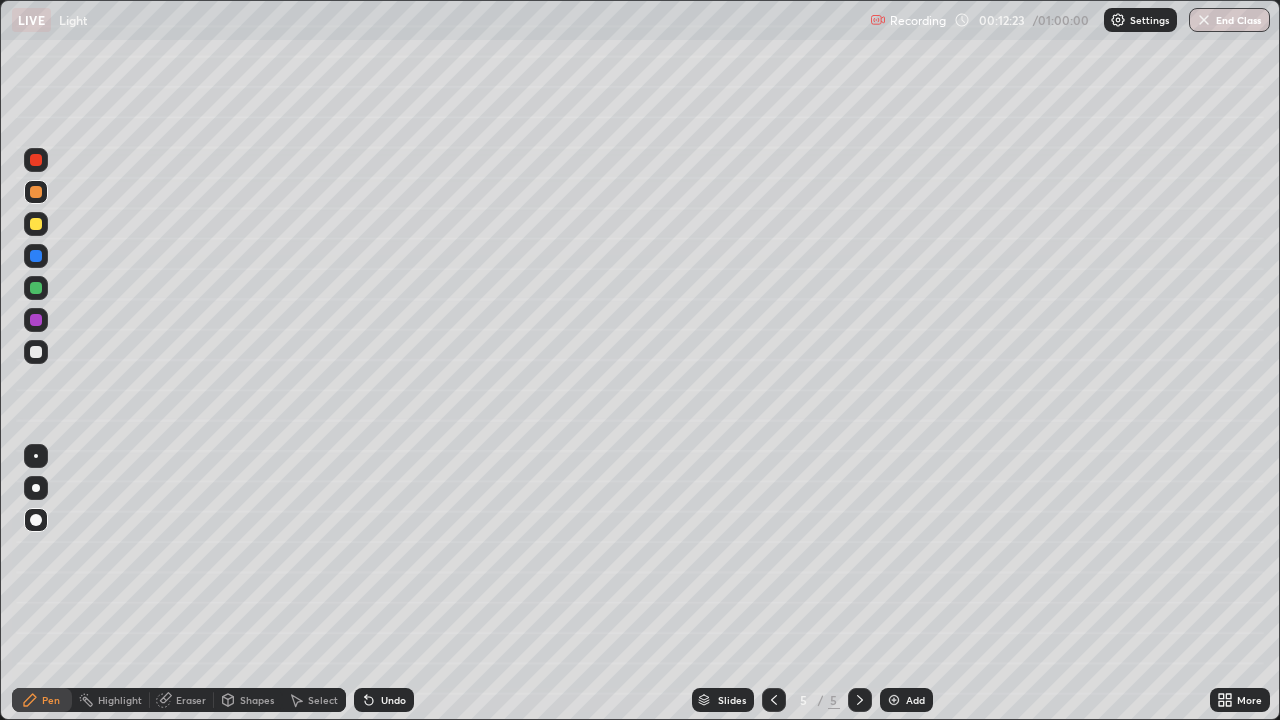 click at bounding box center [36, 192] 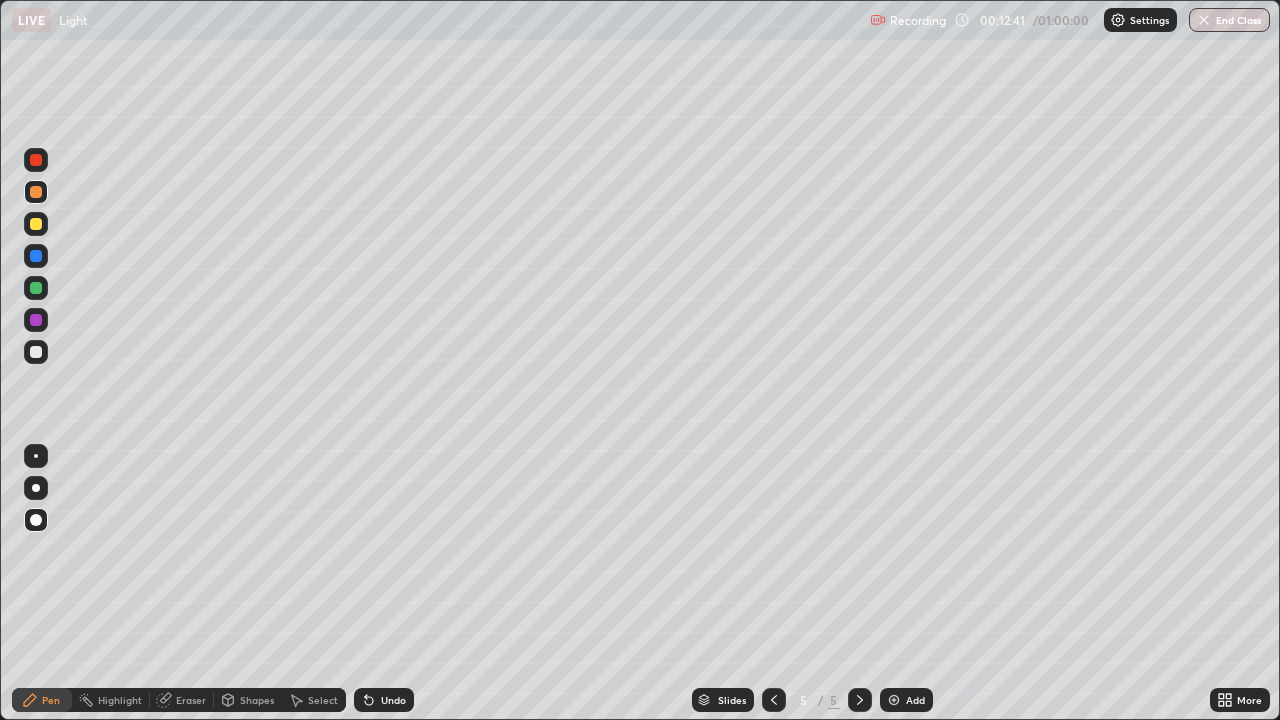 click at bounding box center [36, 224] 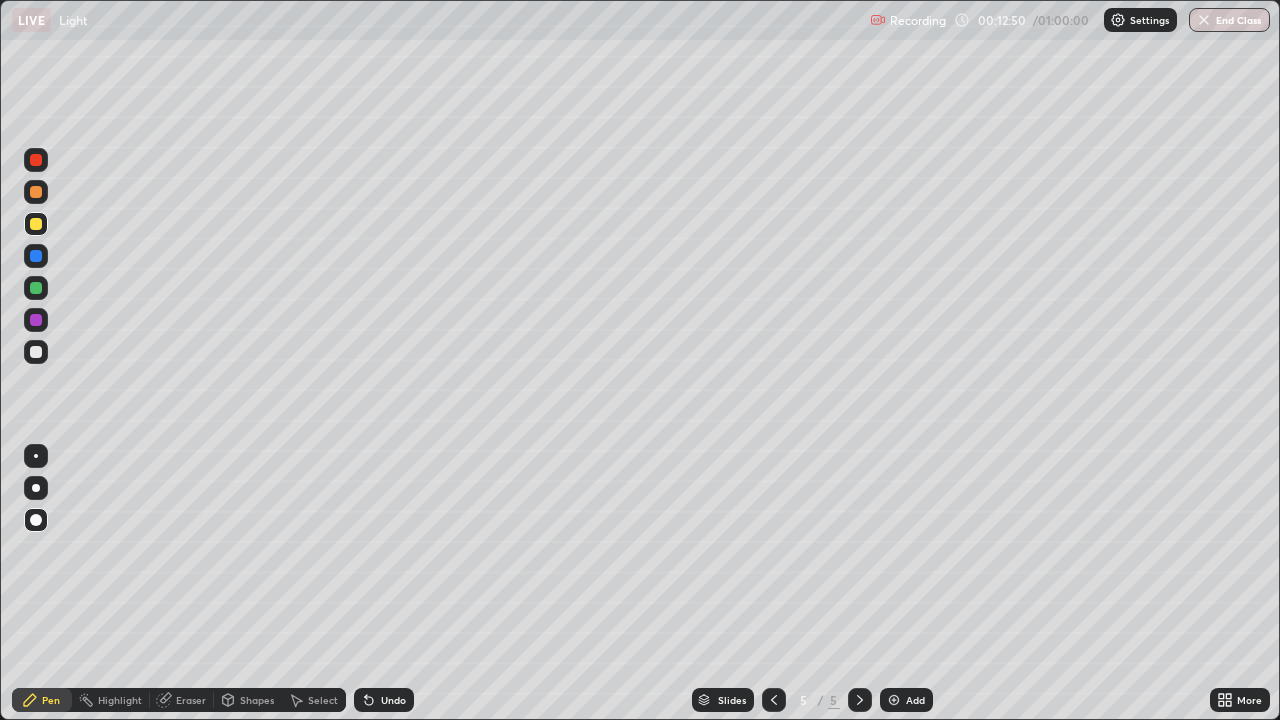 click at bounding box center (36, 192) 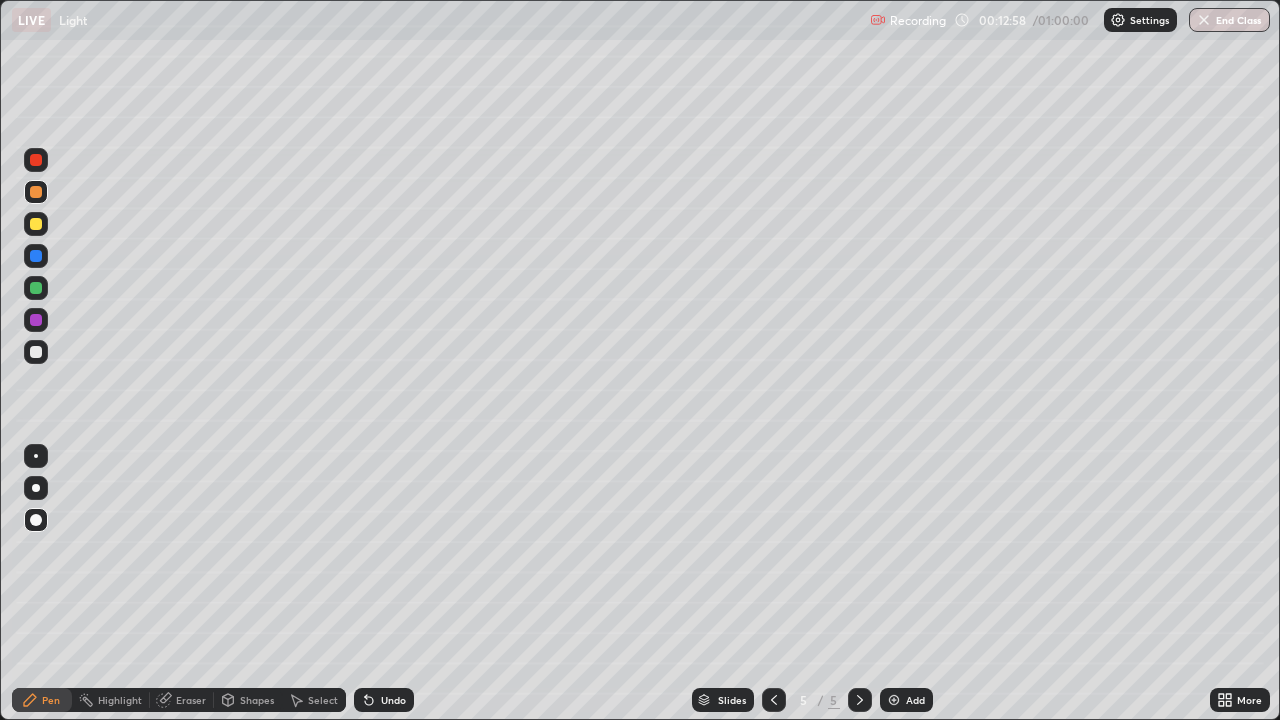 click at bounding box center [36, 224] 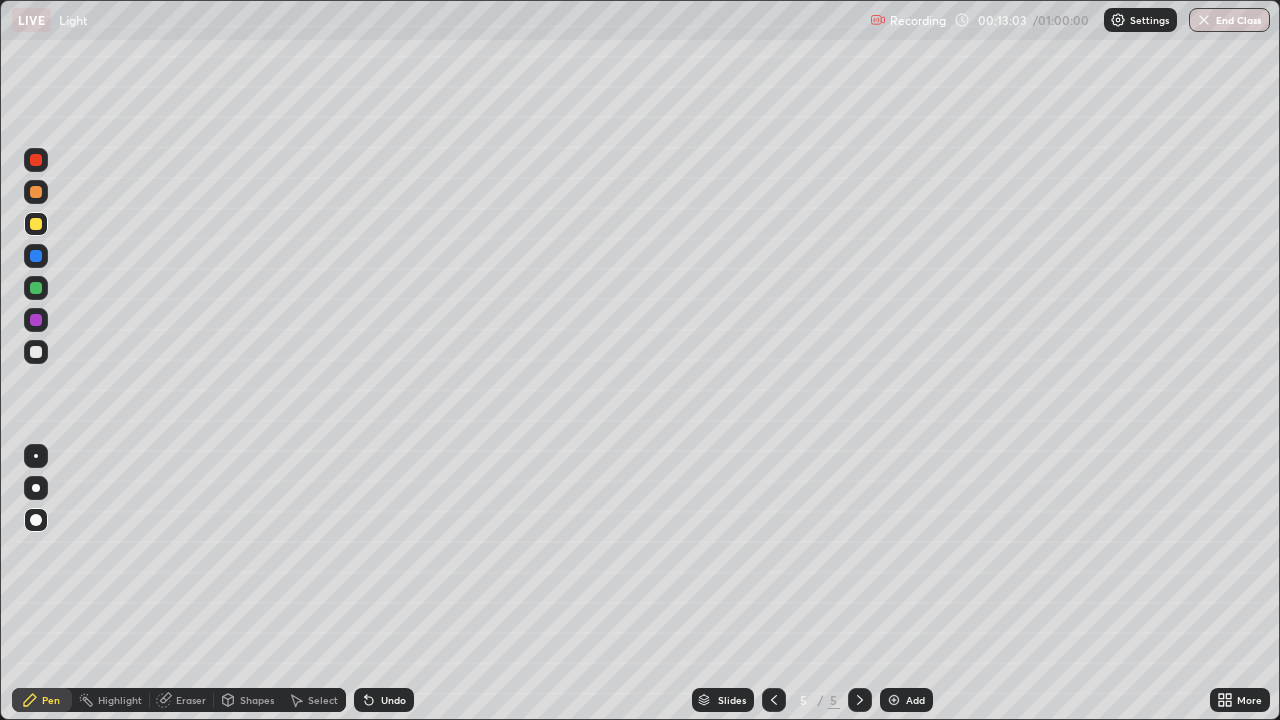 click at bounding box center (36, 352) 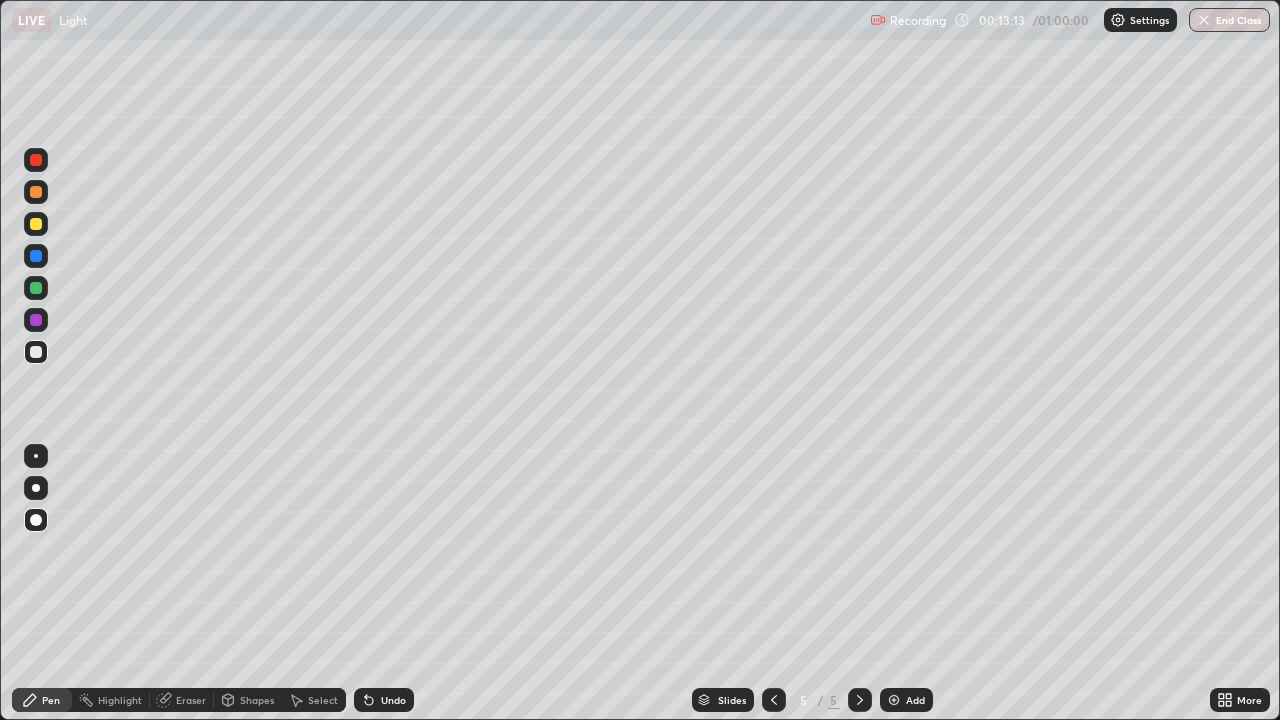 click at bounding box center [36, 224] 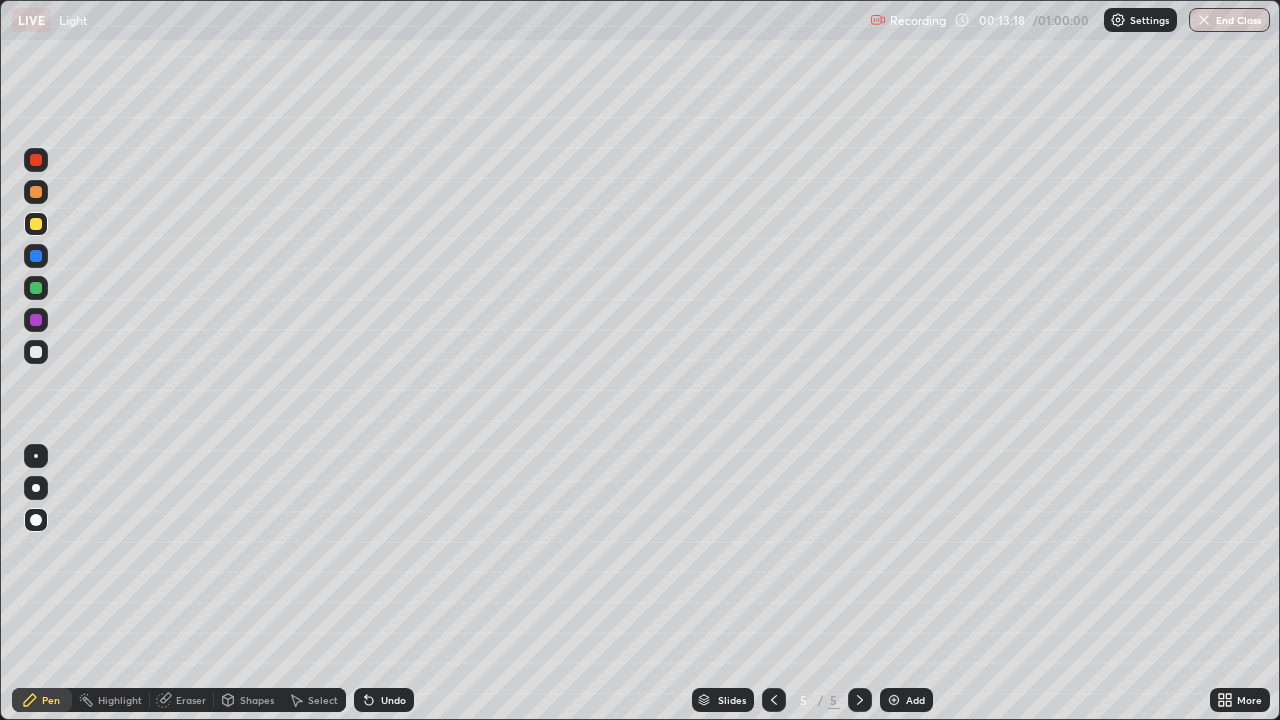 click at bounding box center [36, 192] 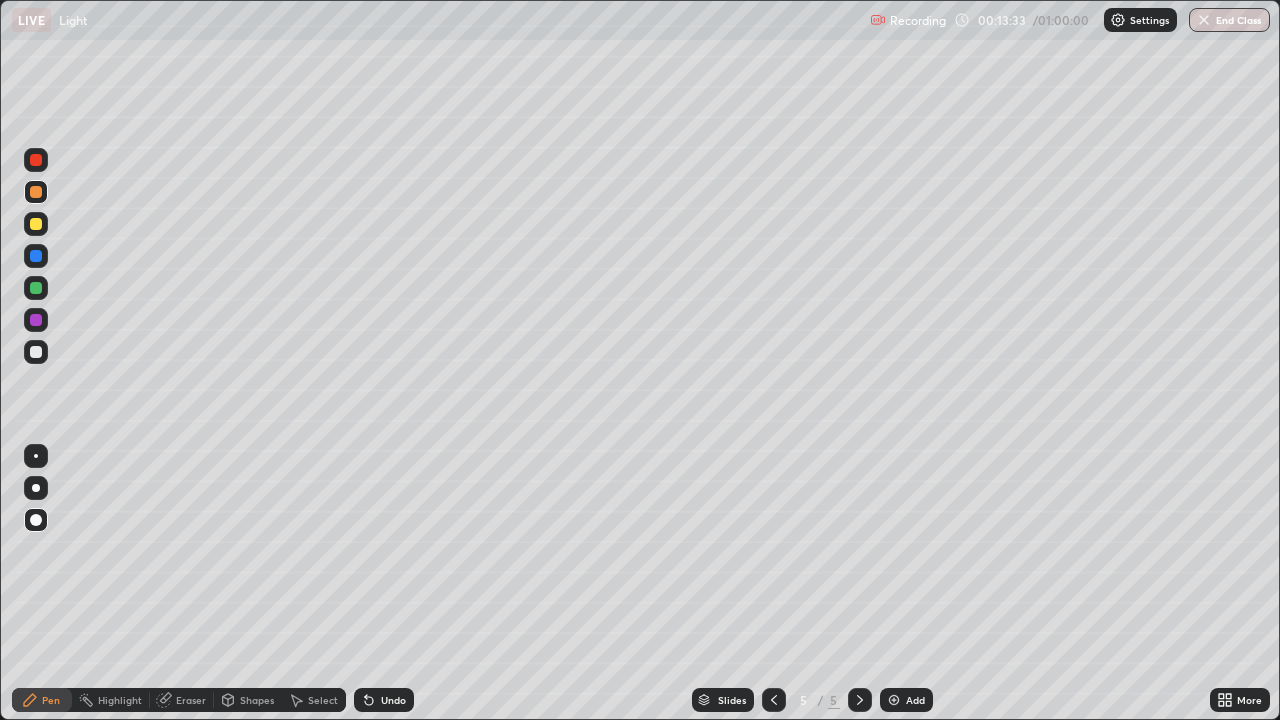 click at bounding box center [36, 224] 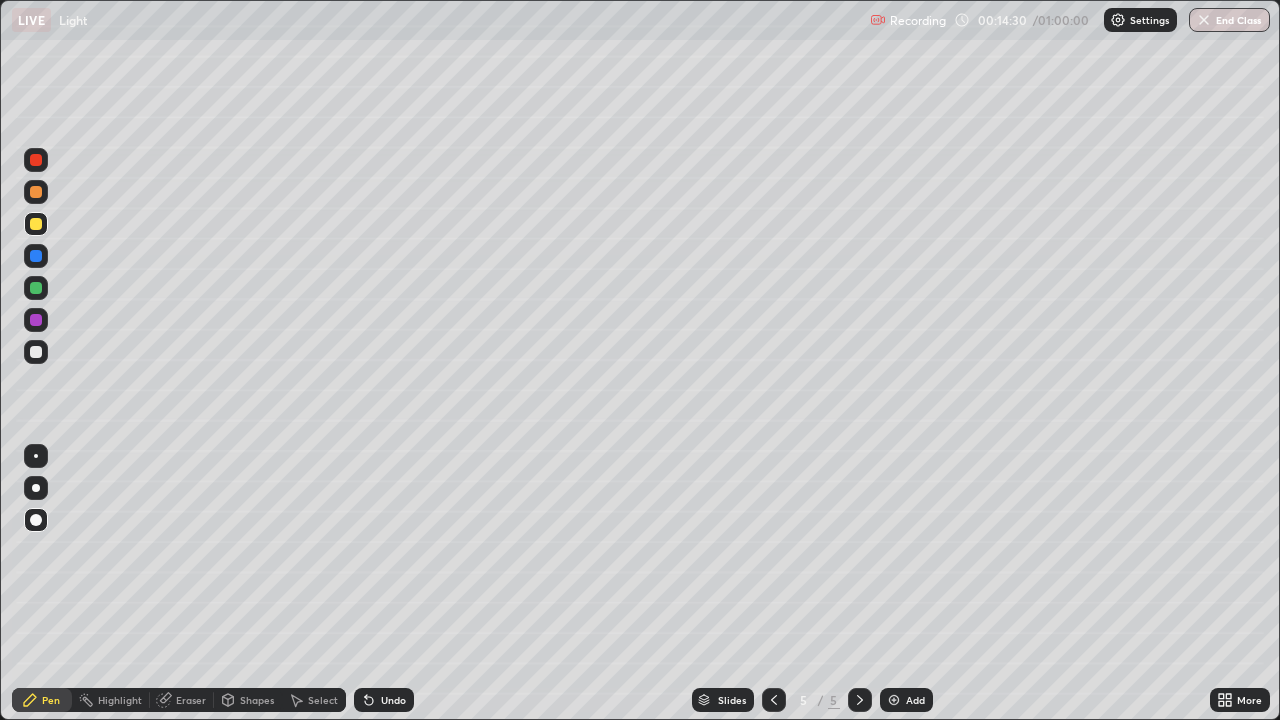 click on "Undo" at bounding box center (384, 700) 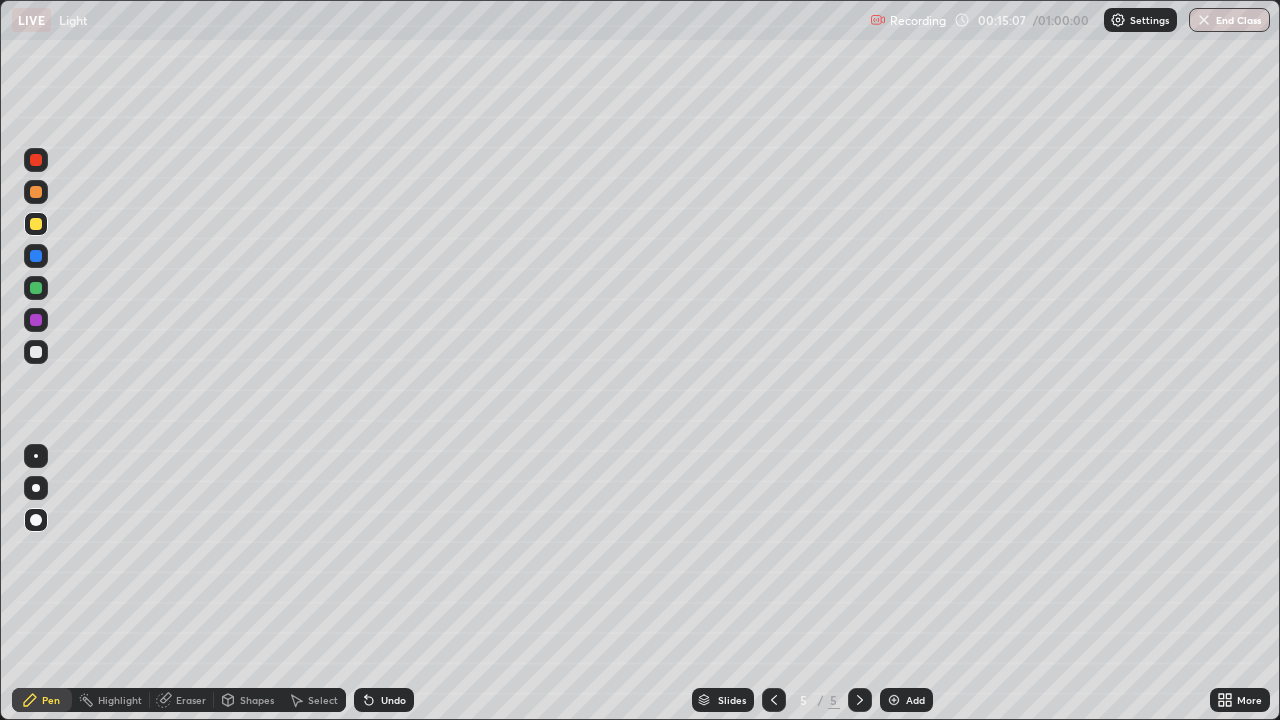 click at bounding box center [36, 352] 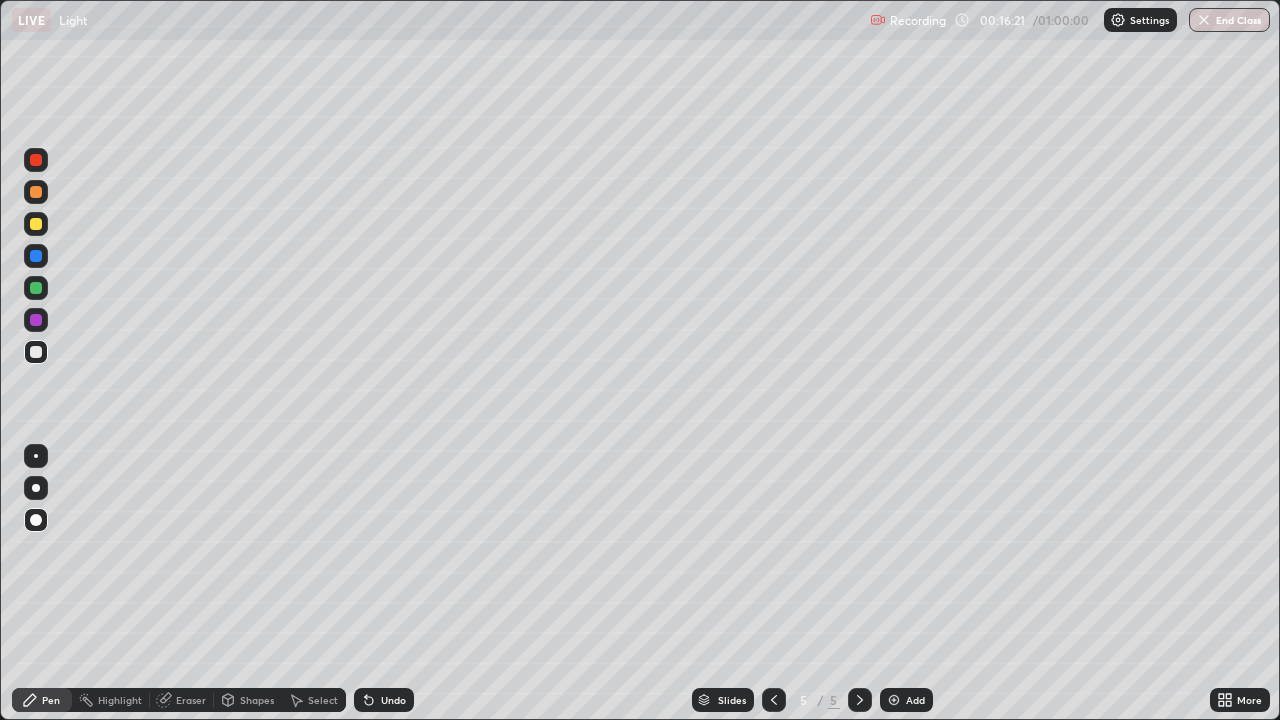 click at bounding box center (36, 224) 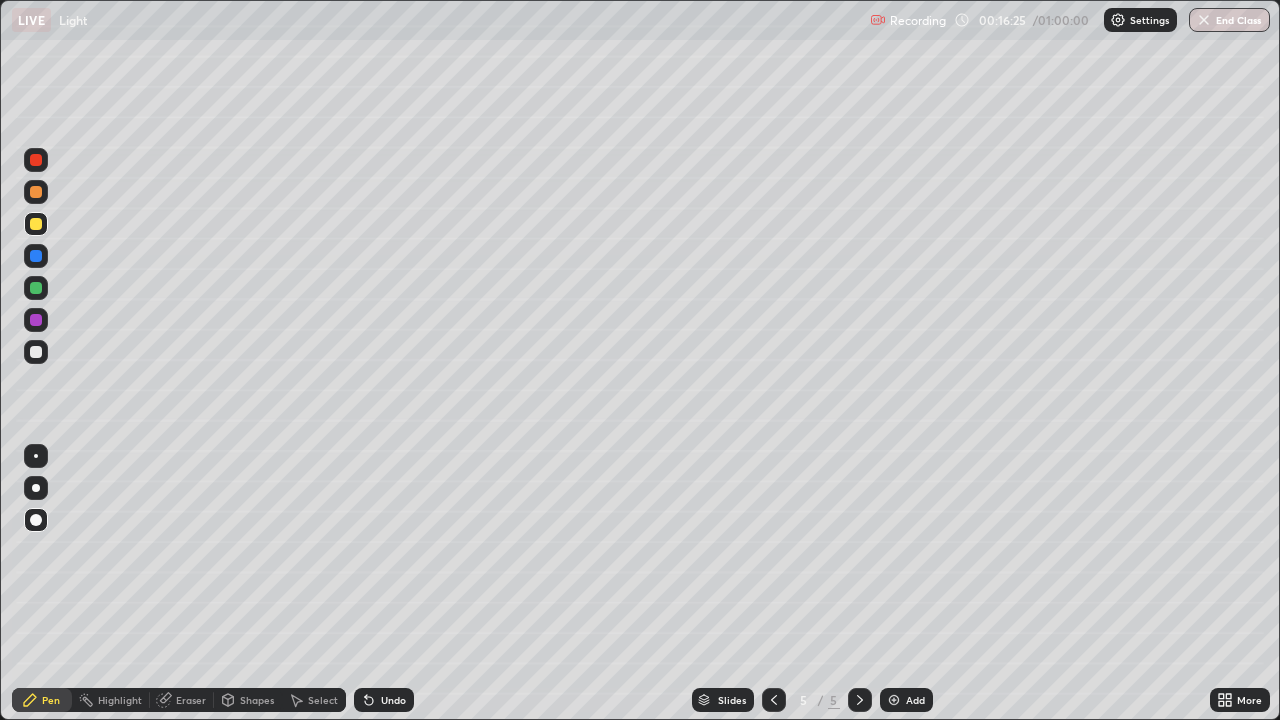 click 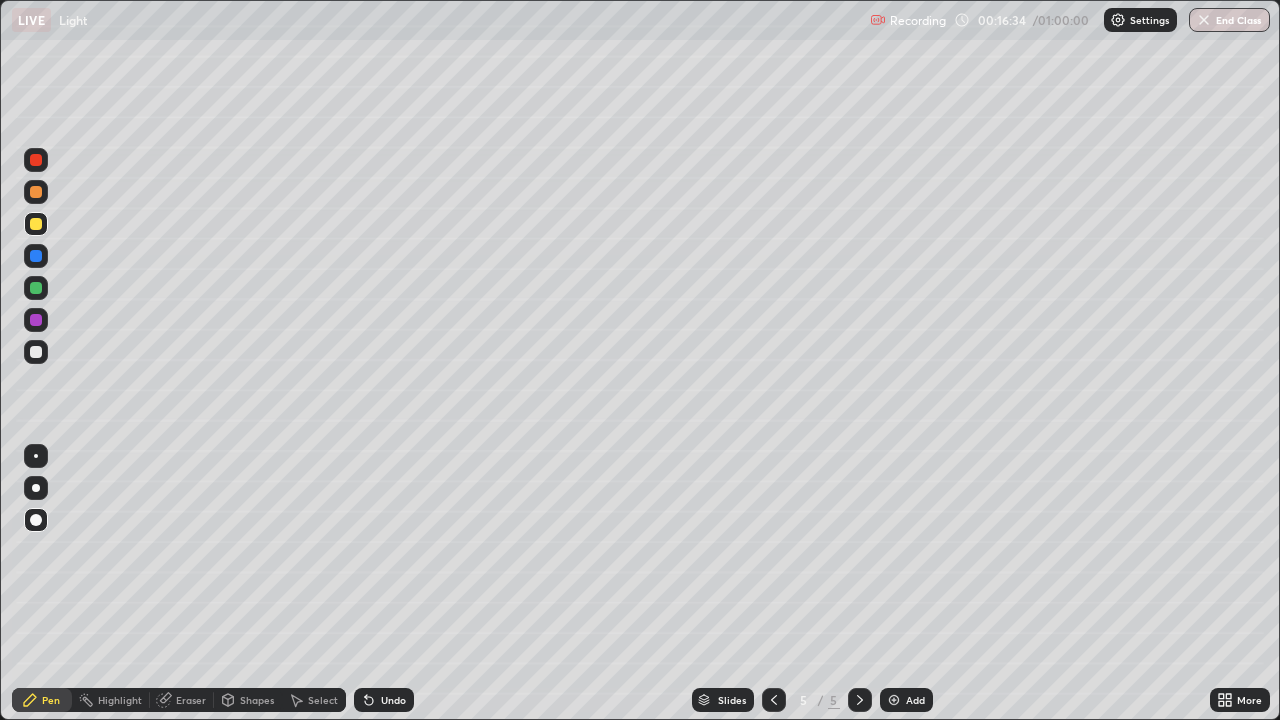 click at bounding box center [36, 192] 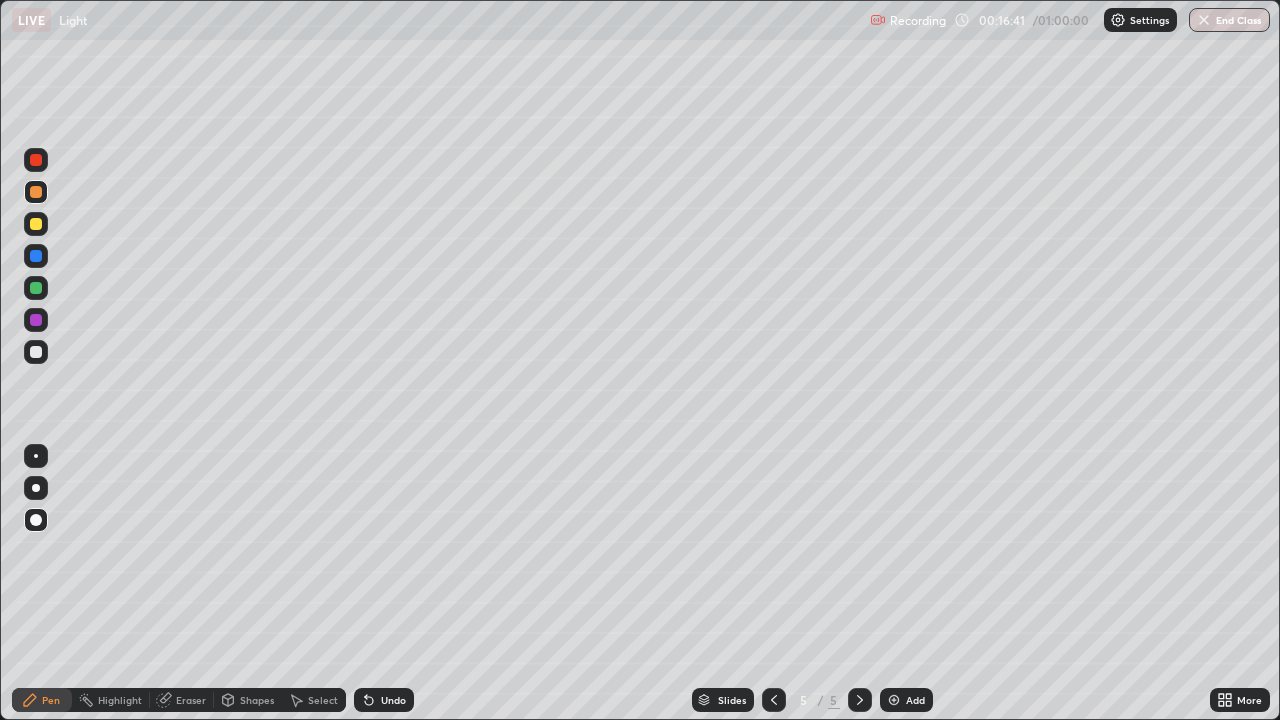 click at bounding box center [36, 352] 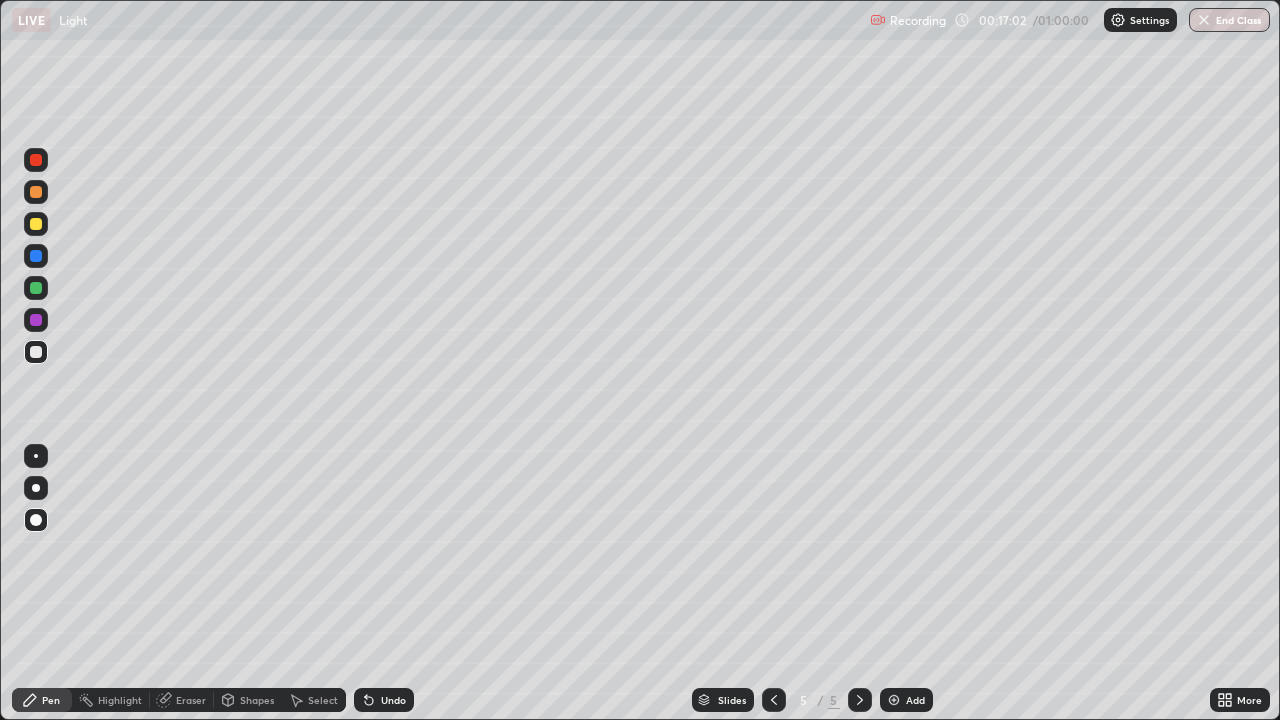 click at bounding box center (36, 192) 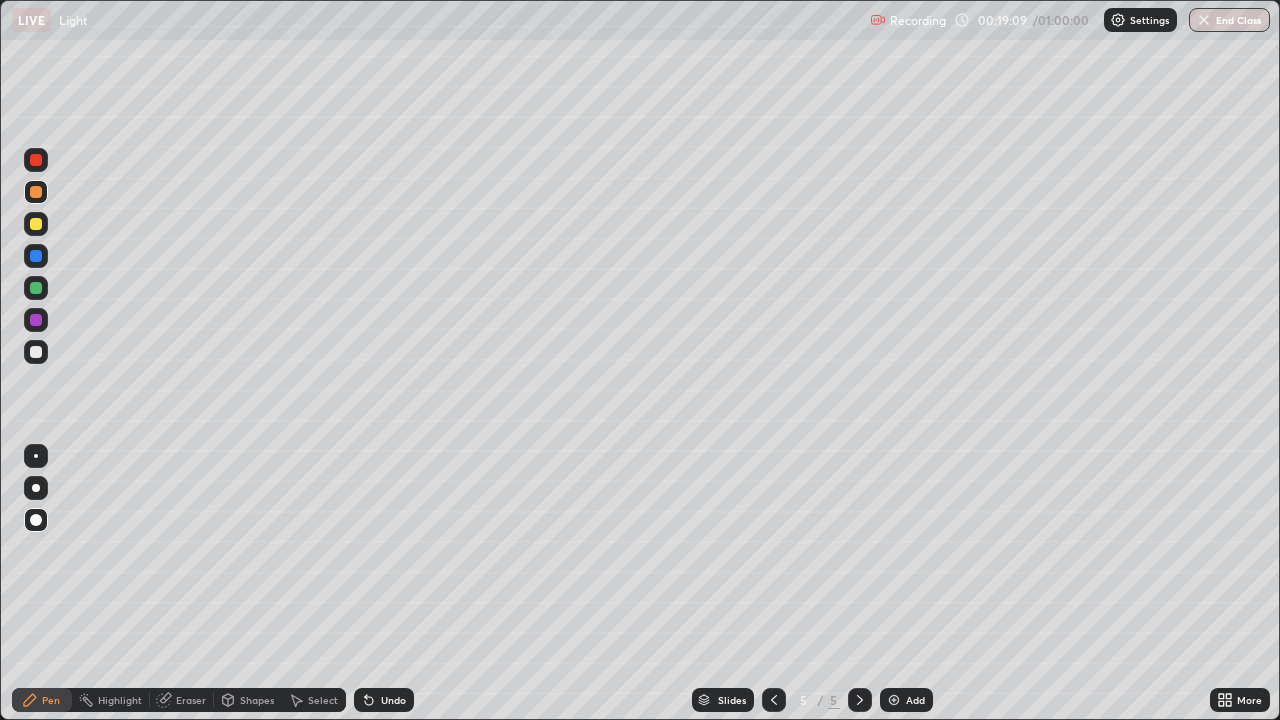 click on "Add" at bounding box center (915, 700) 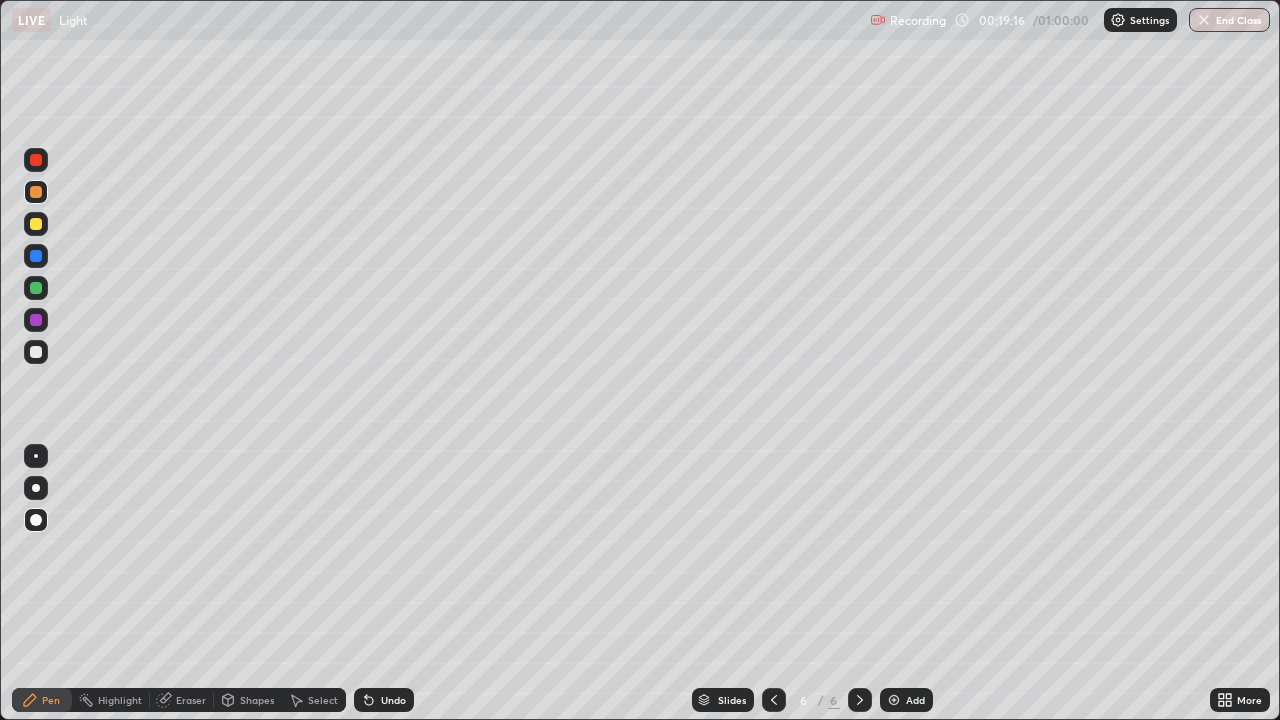click at bounding box center [36, 224] 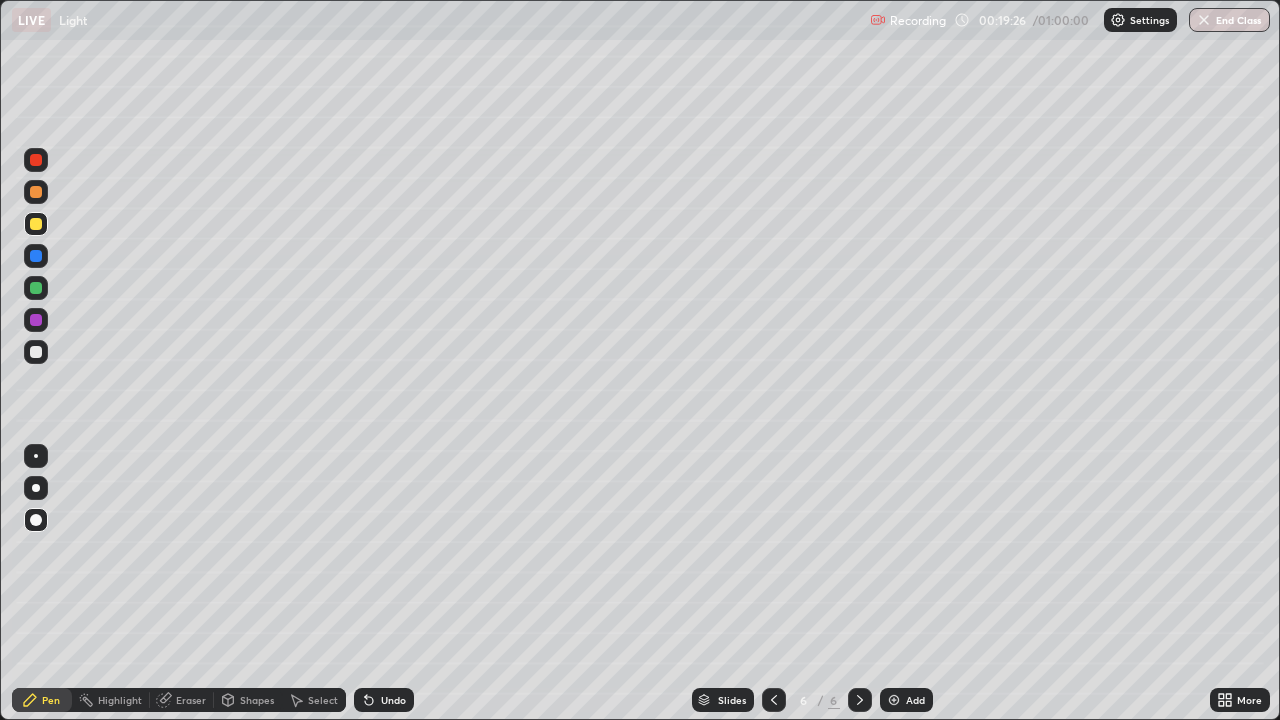 click at bounding box center [36, 352] 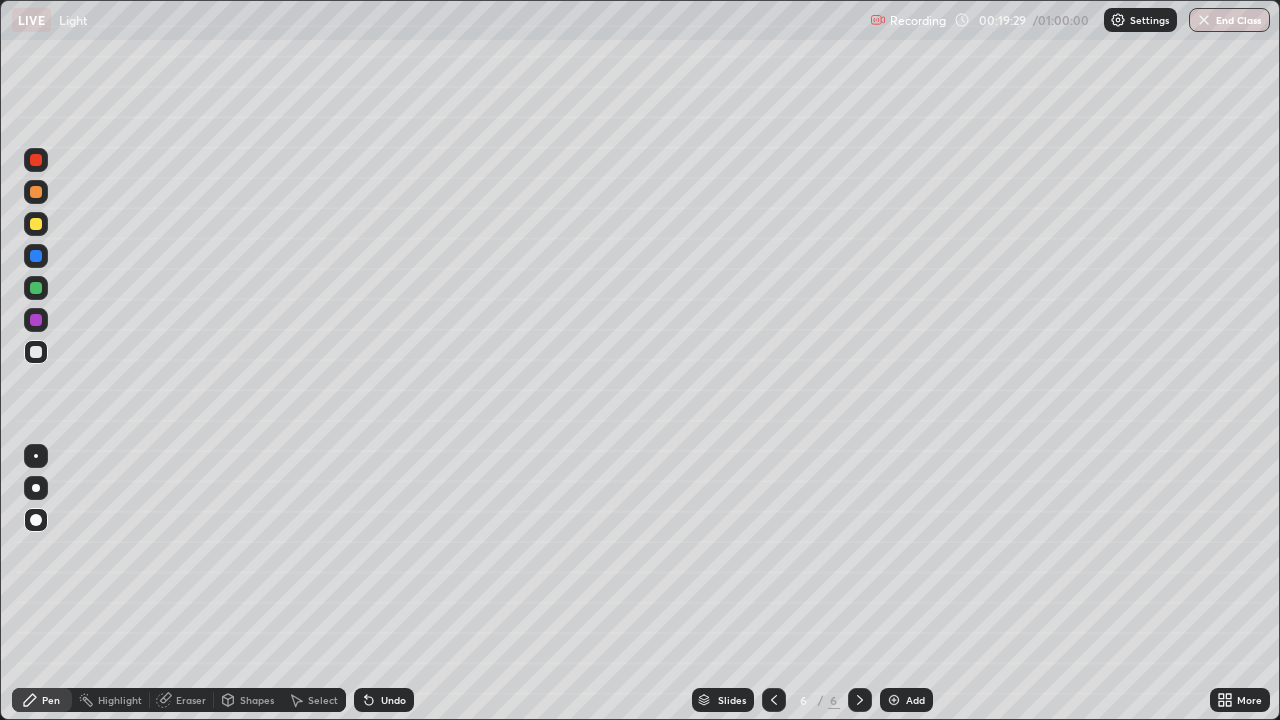 click at bounding box center (36, 224) 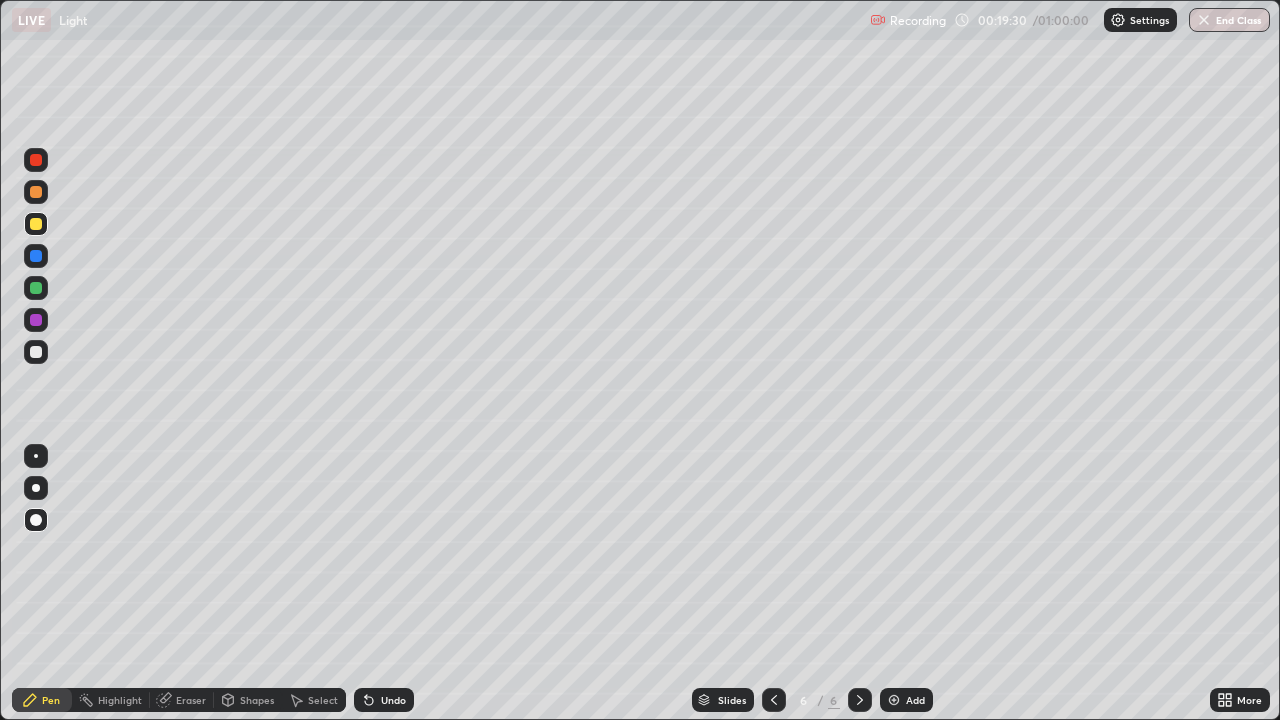click at bounding box center [36, 192] 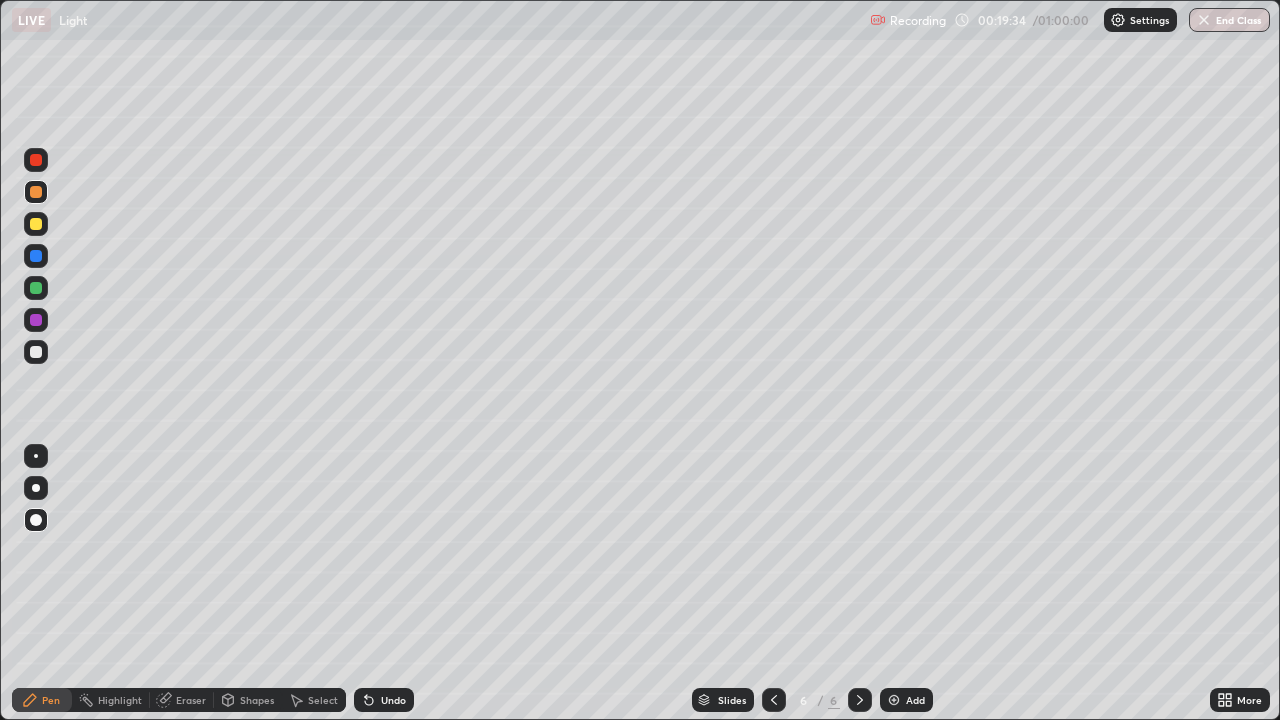 click at bounding box center [36, 352] 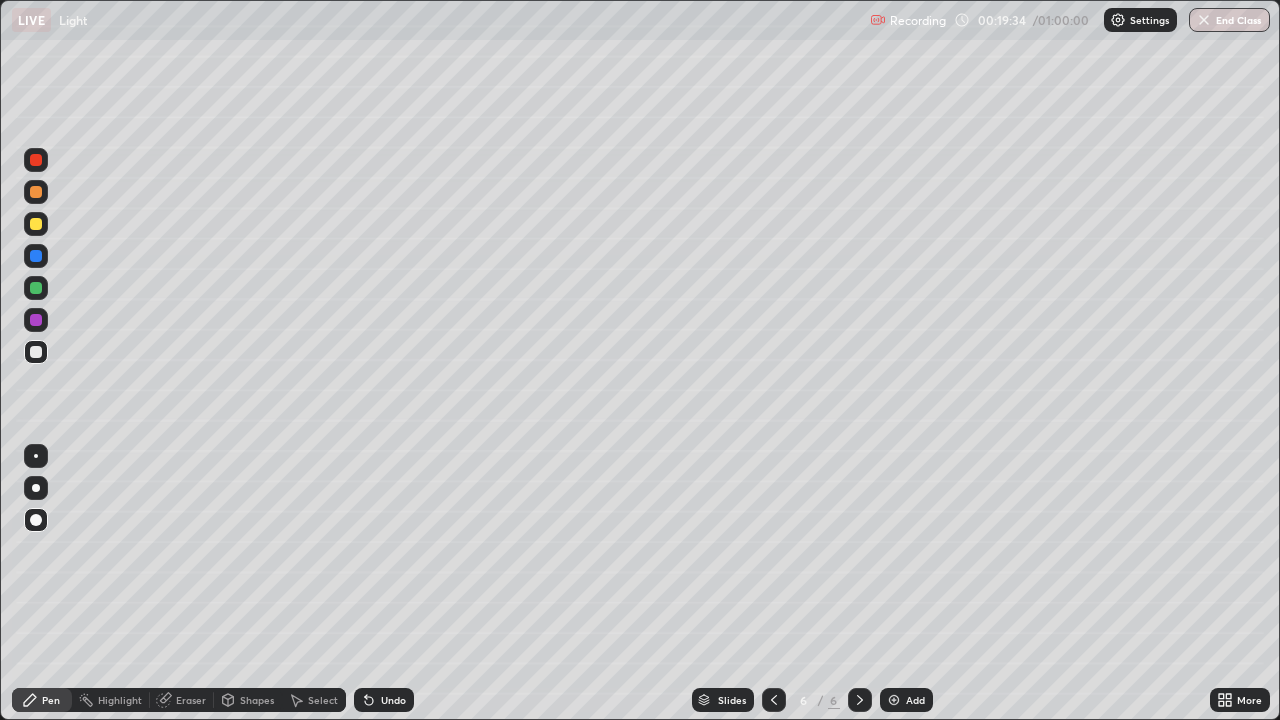 click at bounding box center (36, 256) 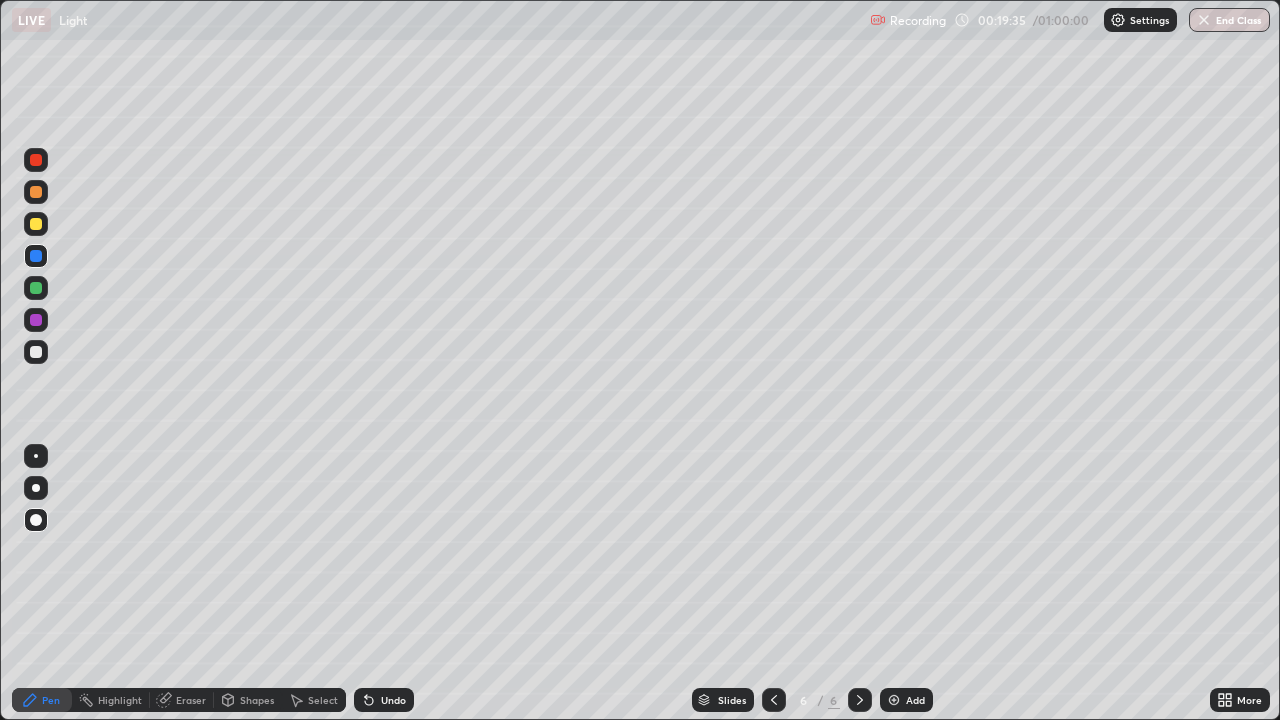 click at bounding box center (36, 224) 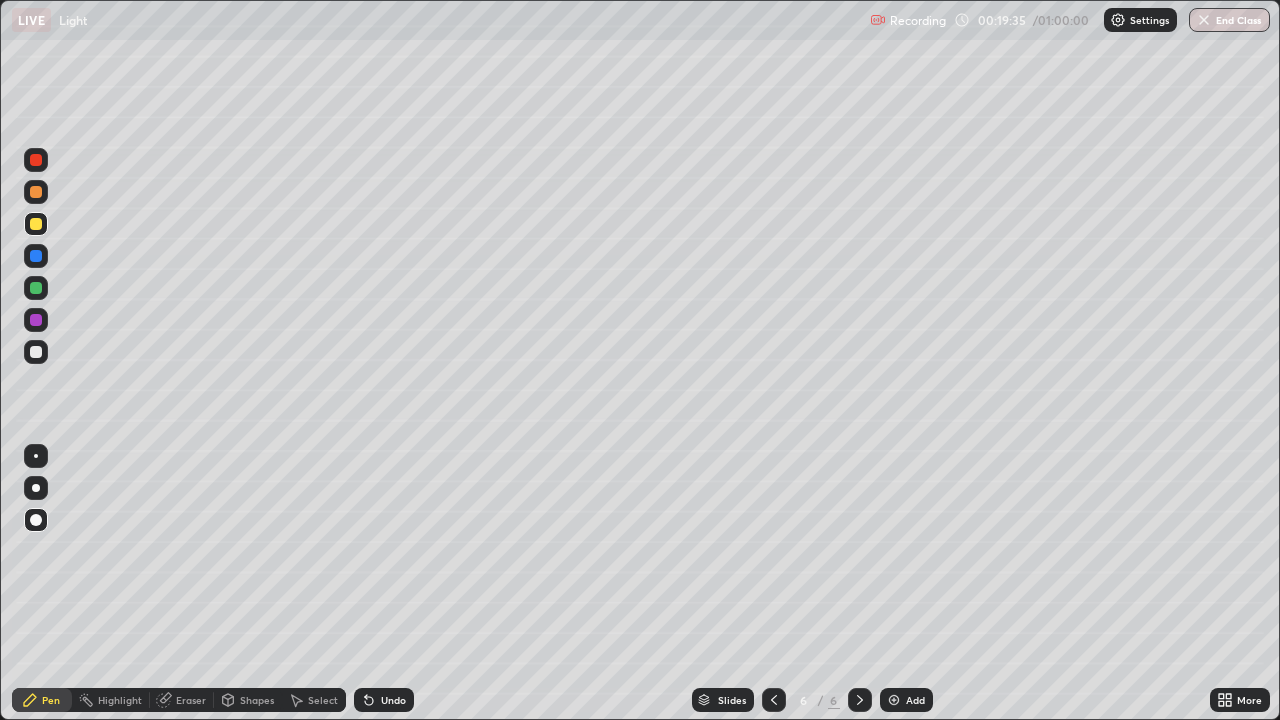 click at bounding box center (36, 320) 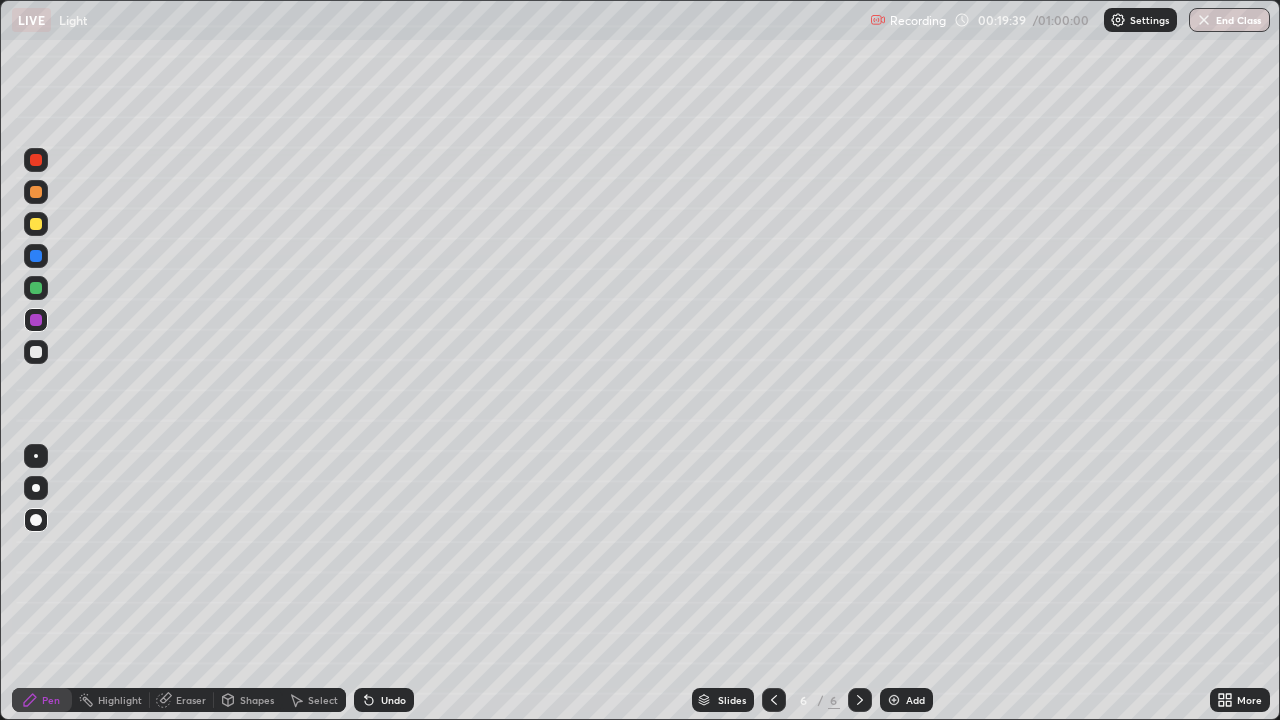 click at bounding box center [36, 192] 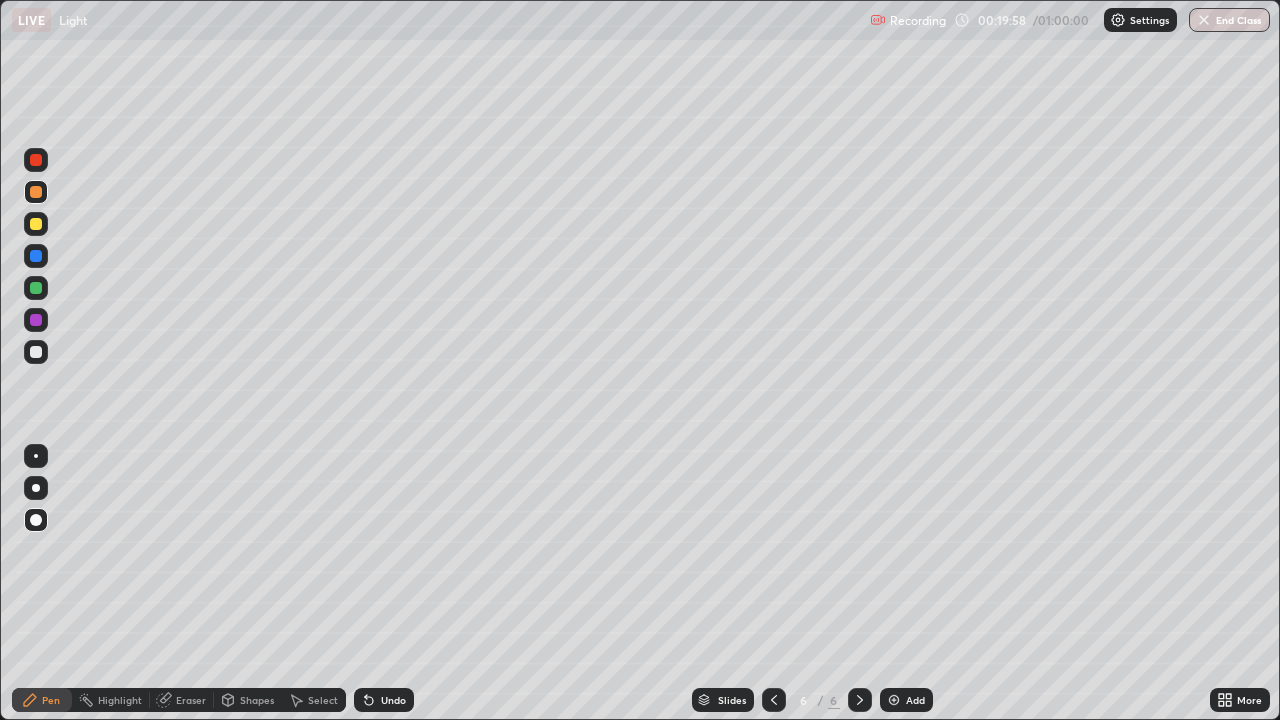 click at bounding box center (36, 352) 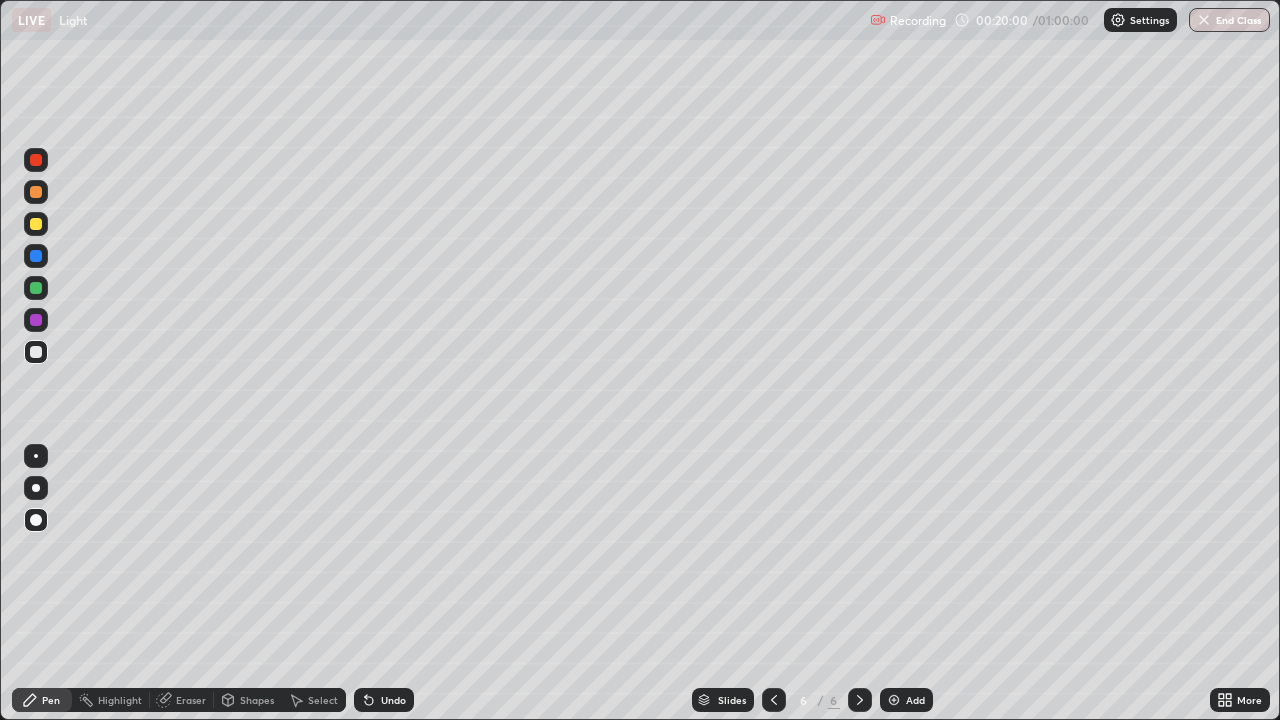 click at bounding box center [36, 224] 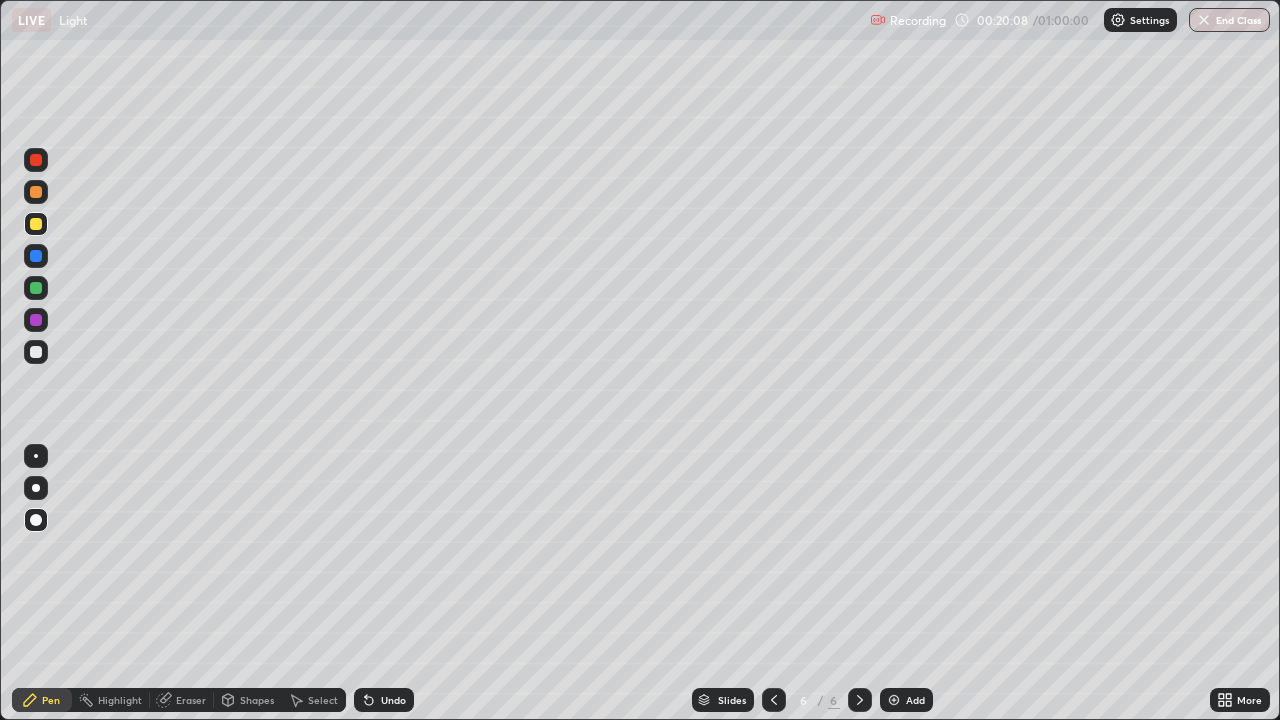 click at bounding box center (36, 320) 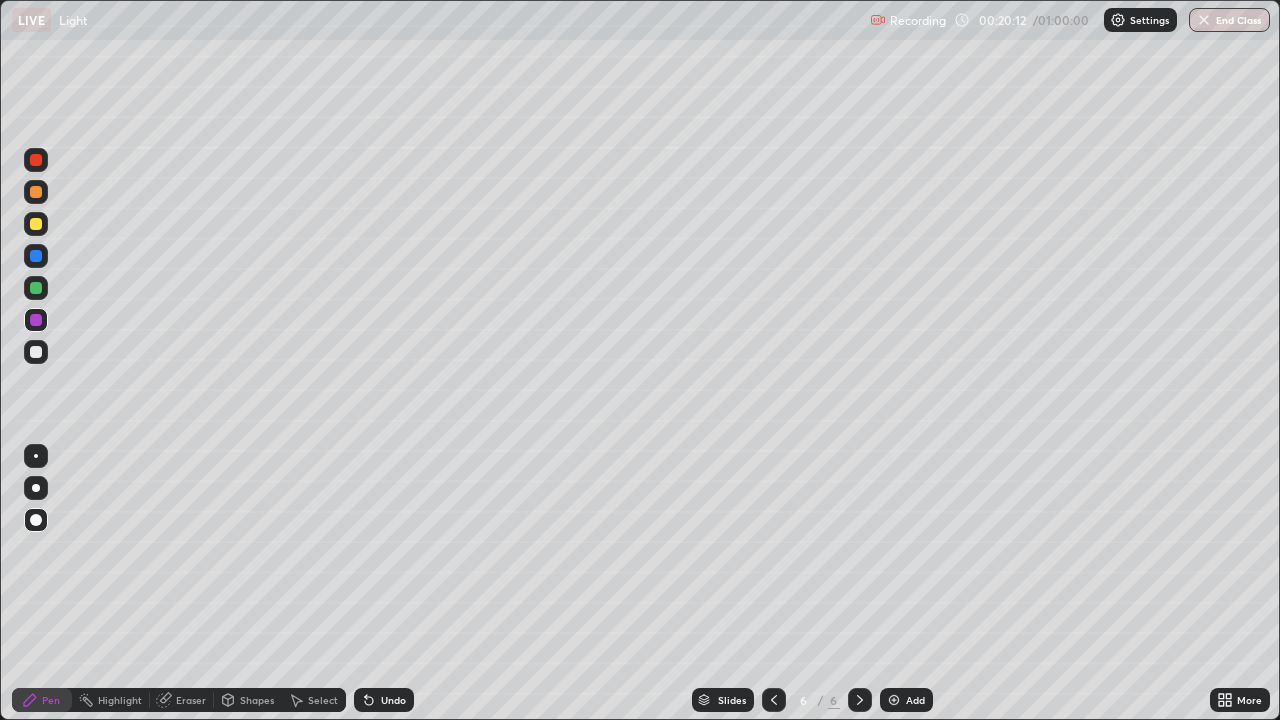 click at bounding box center (36, 224) 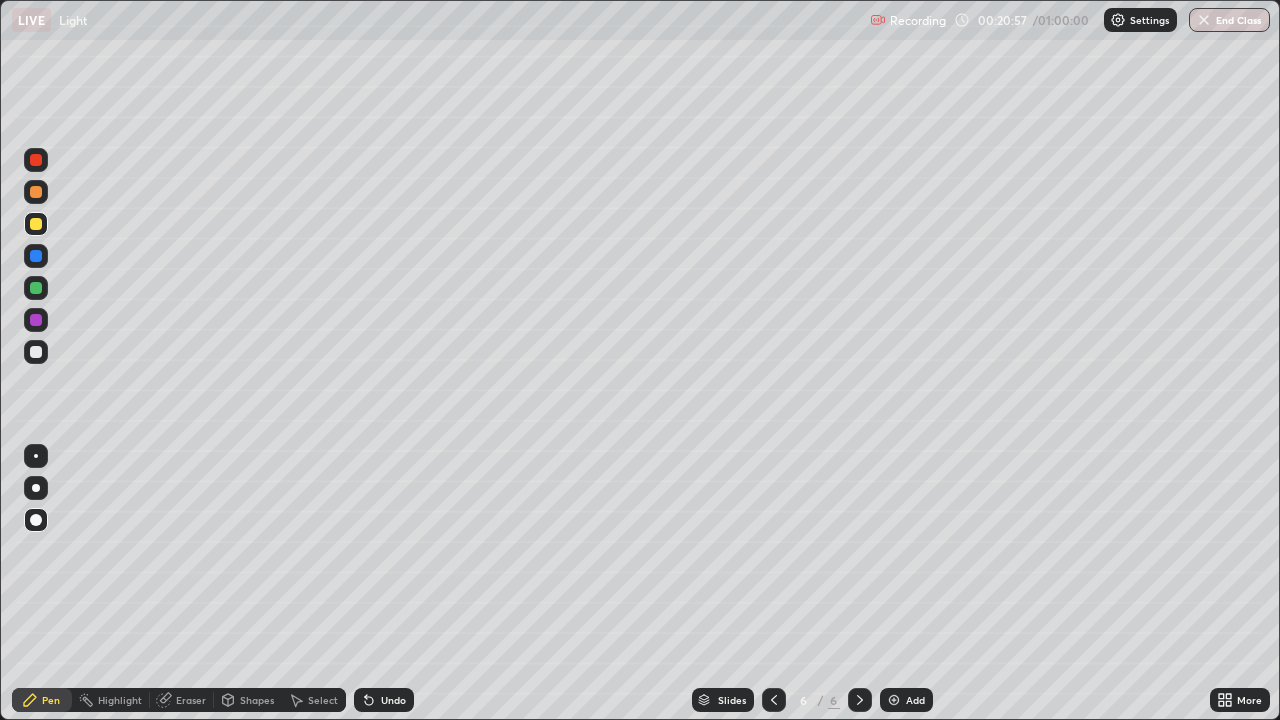 click at bounding box center [36, 352] 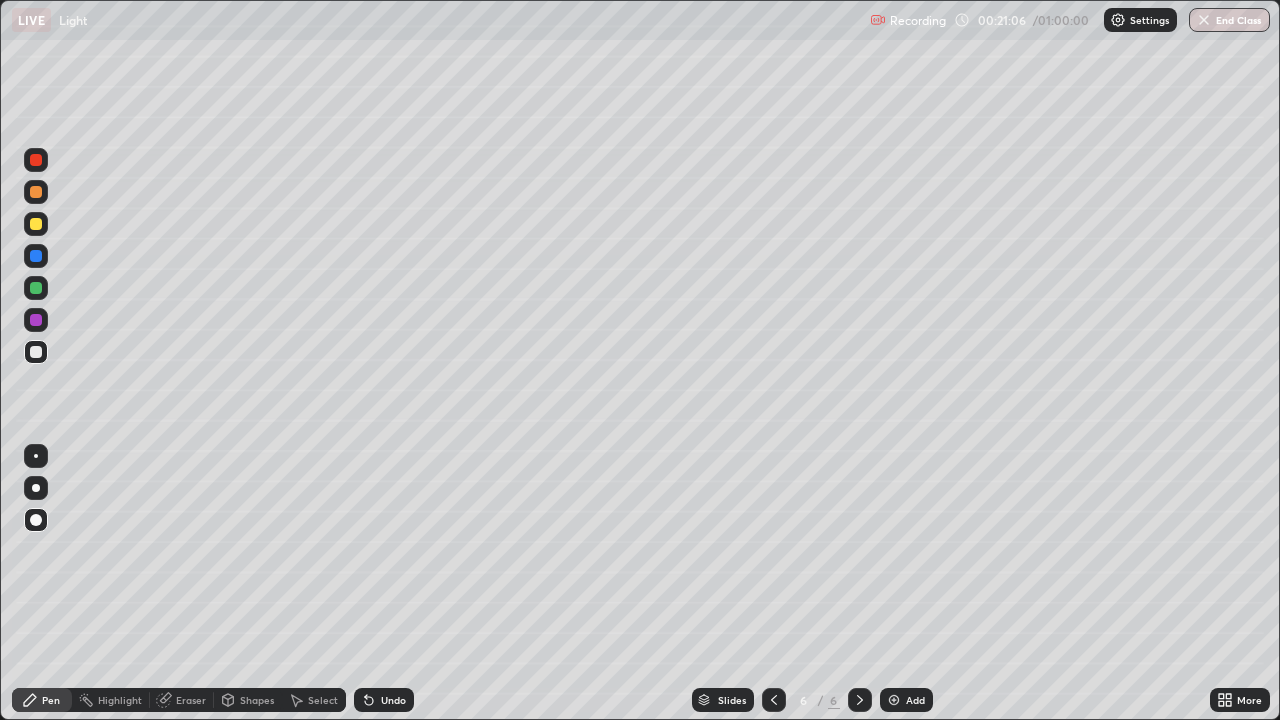 click at bounding box center [36, 192] 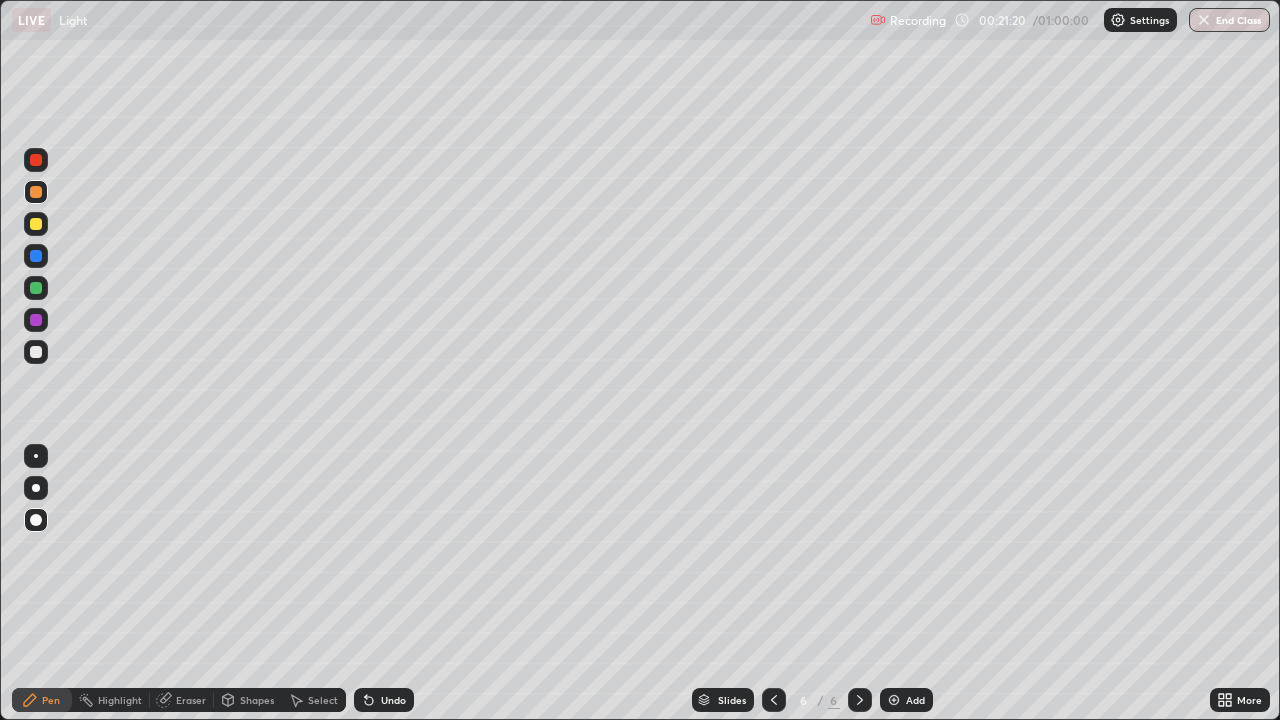 click on "Undo" at bounding box center [393, 700] 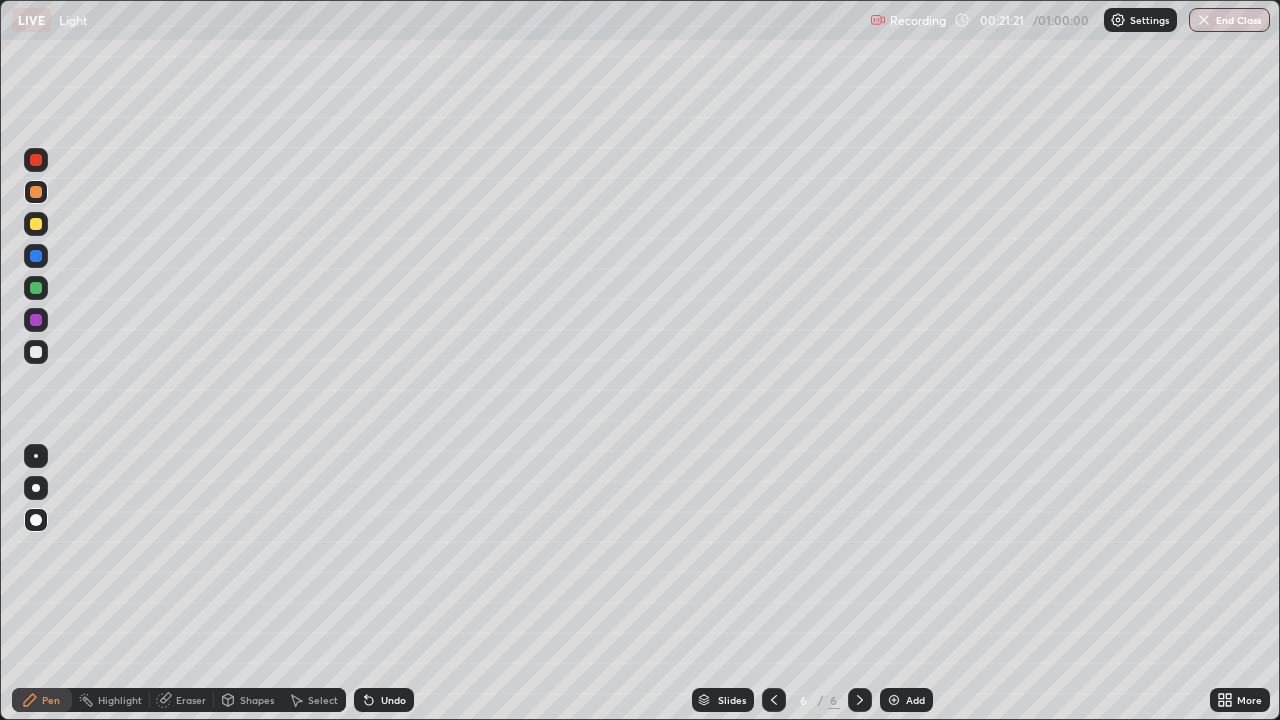 click on "Undo" at bounding box center (384, 700) 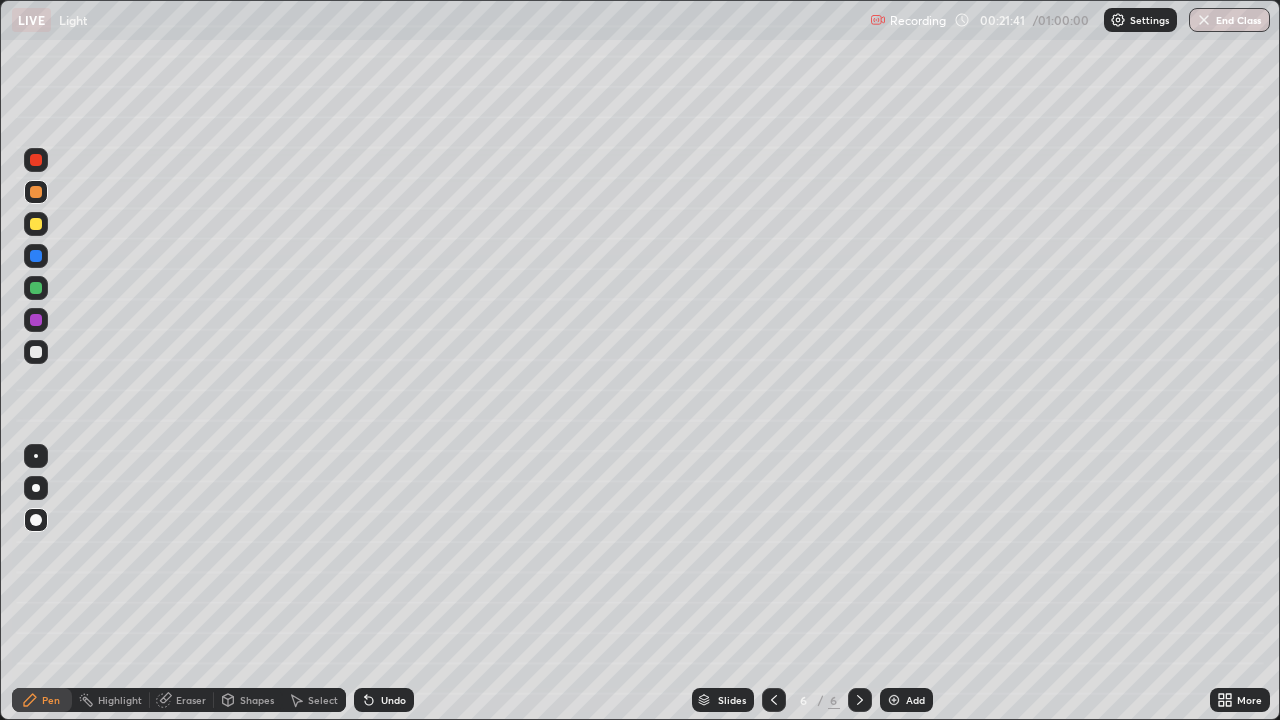 click at bounding box center [36, 352] 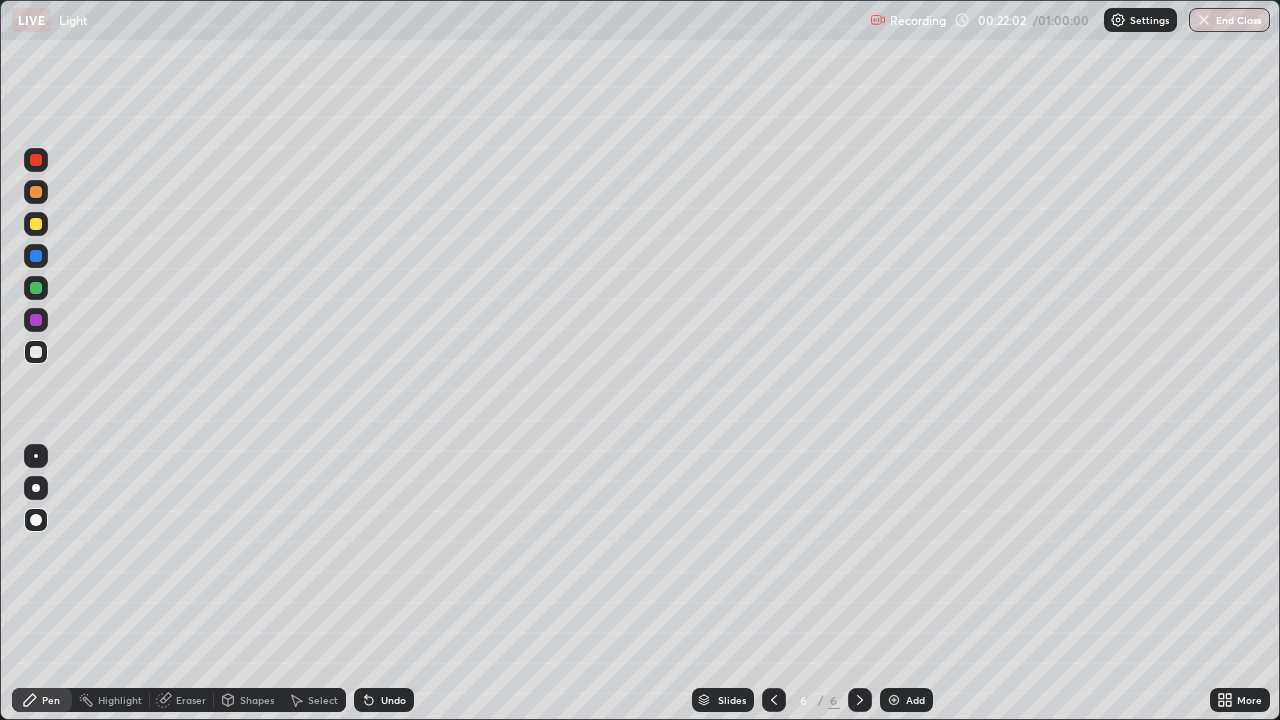 click at bounding box center (36, 224) 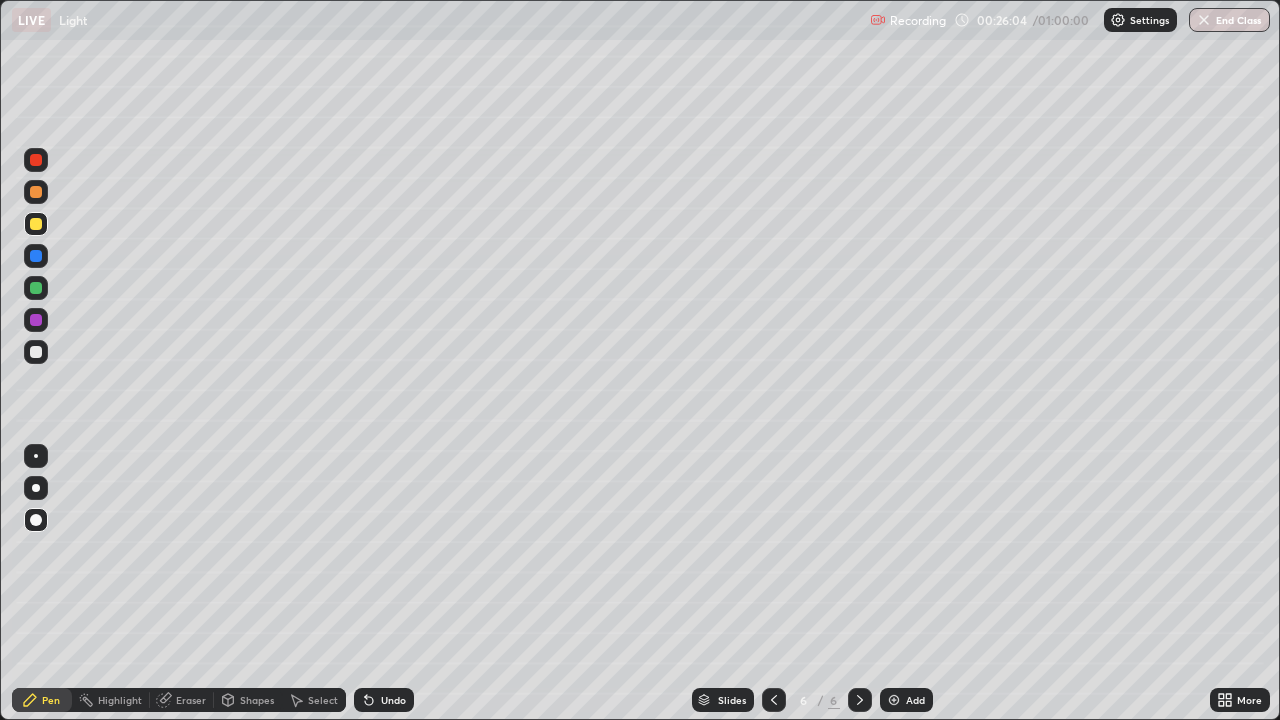 click at bounding box center (36, 192) 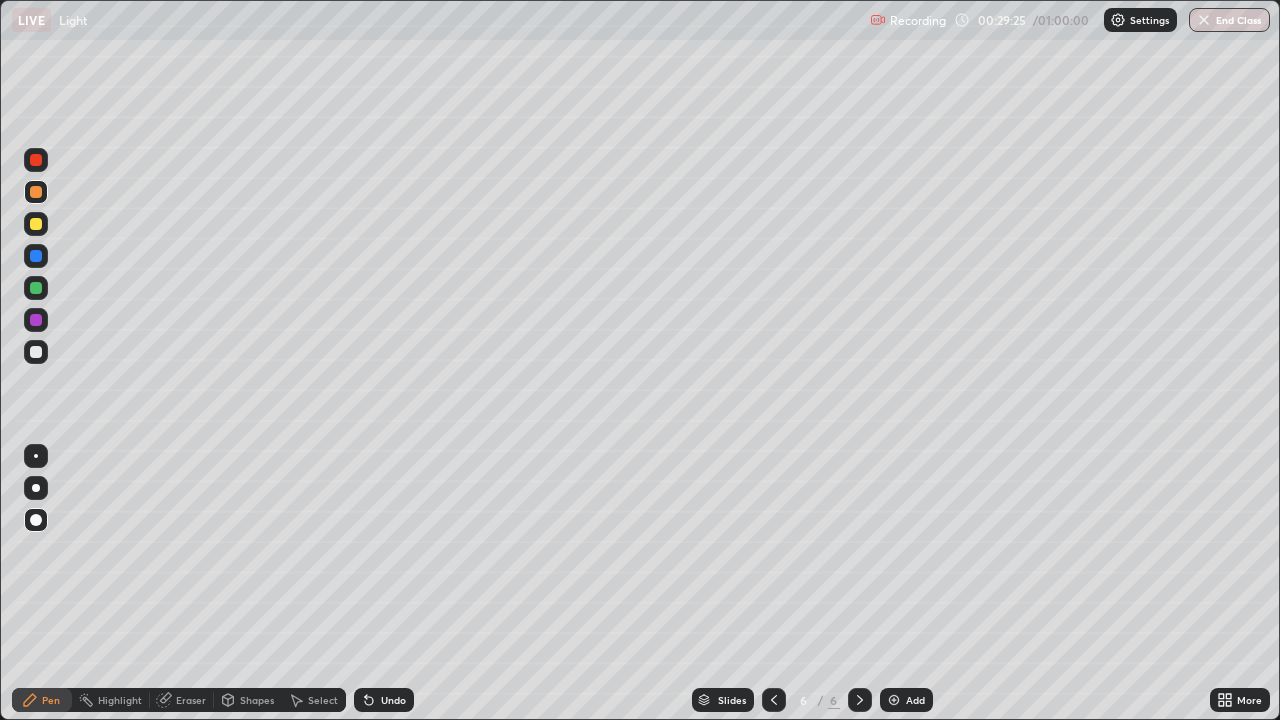 click 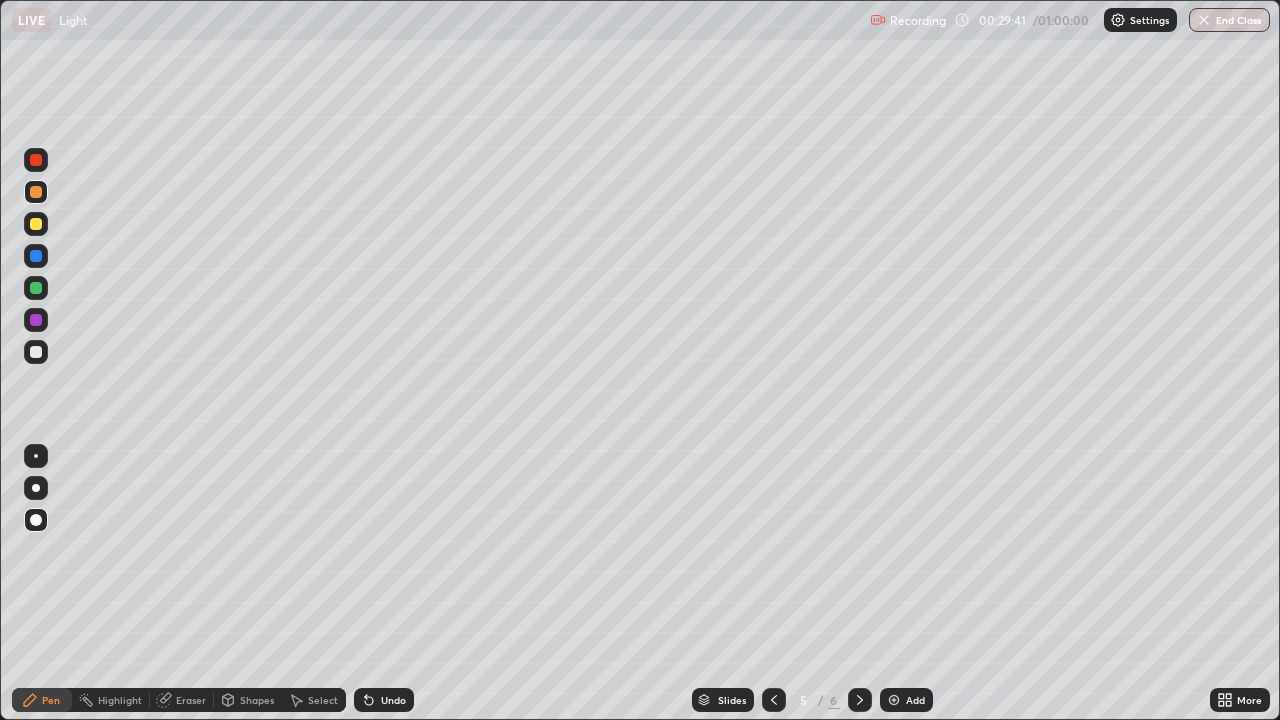 click 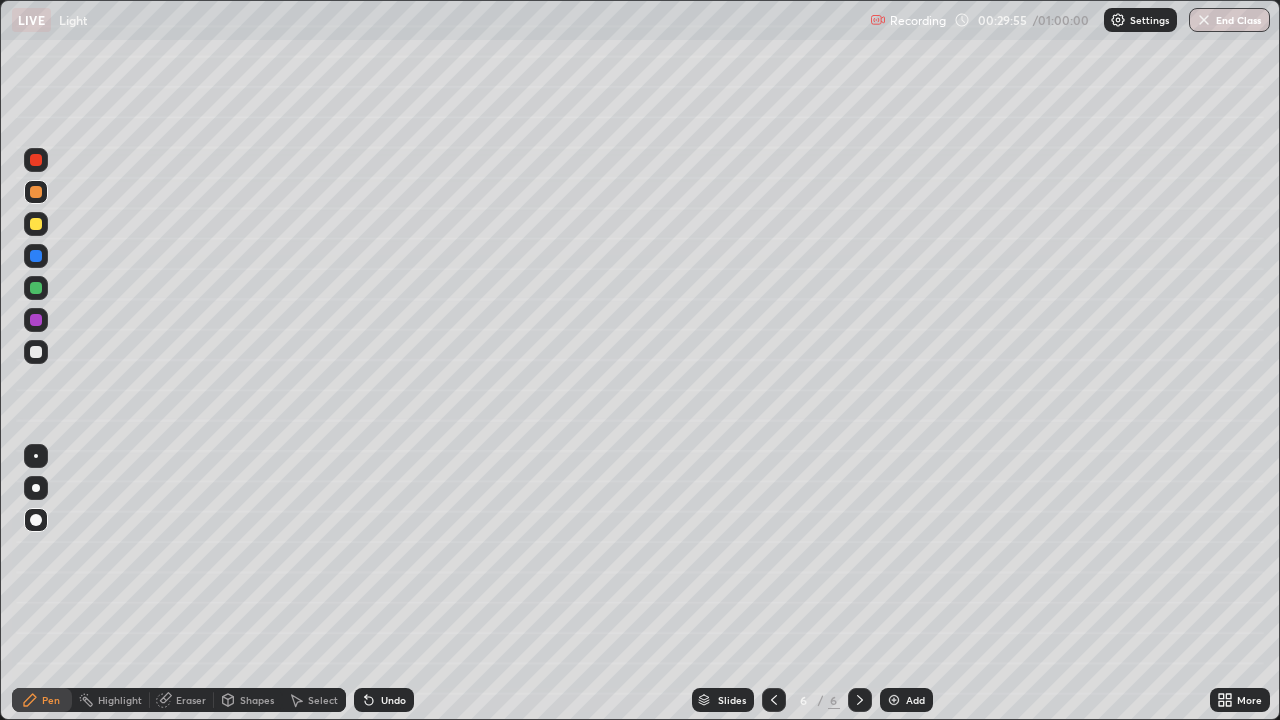 click at bounding box center [774, 700] 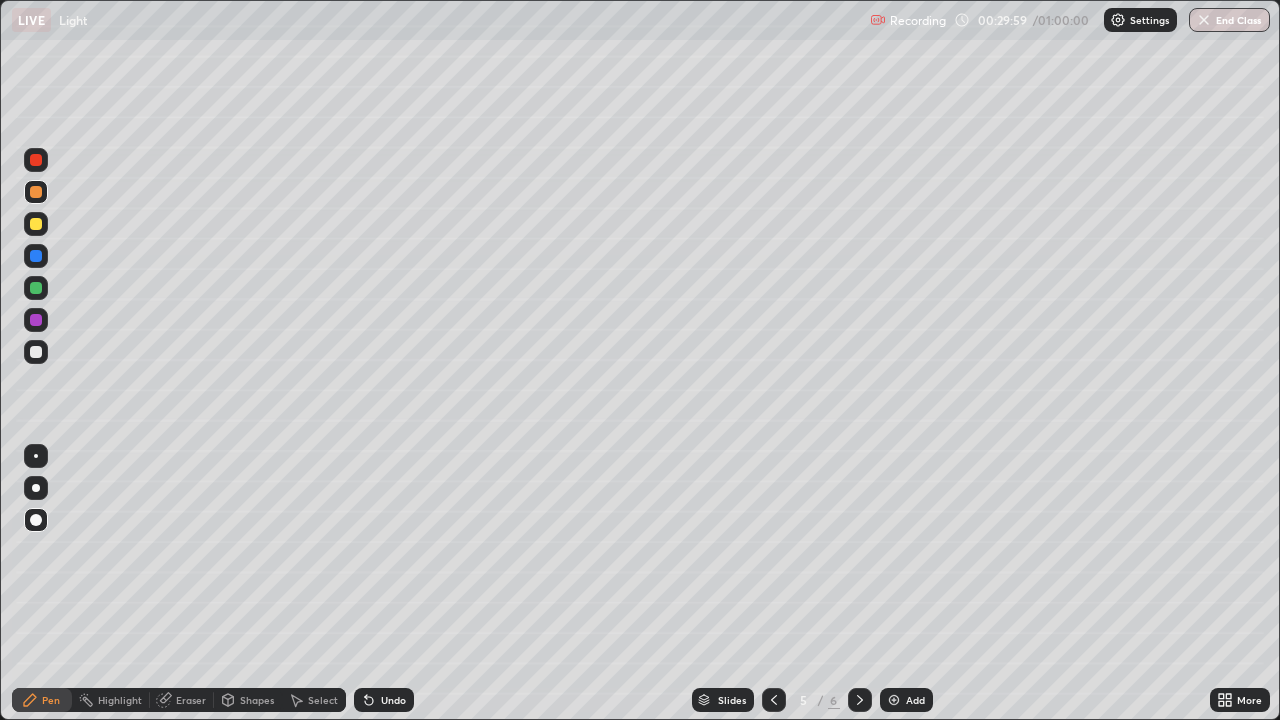 click 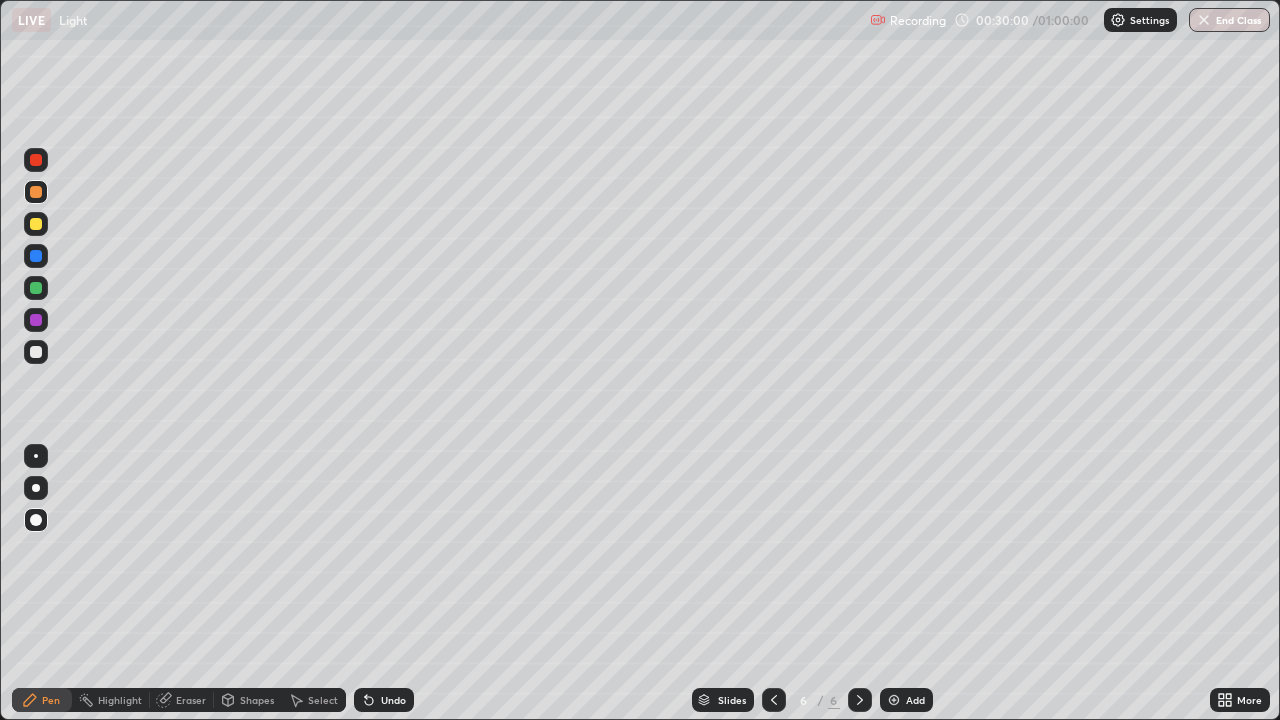 click at bounding box center (860, 700) 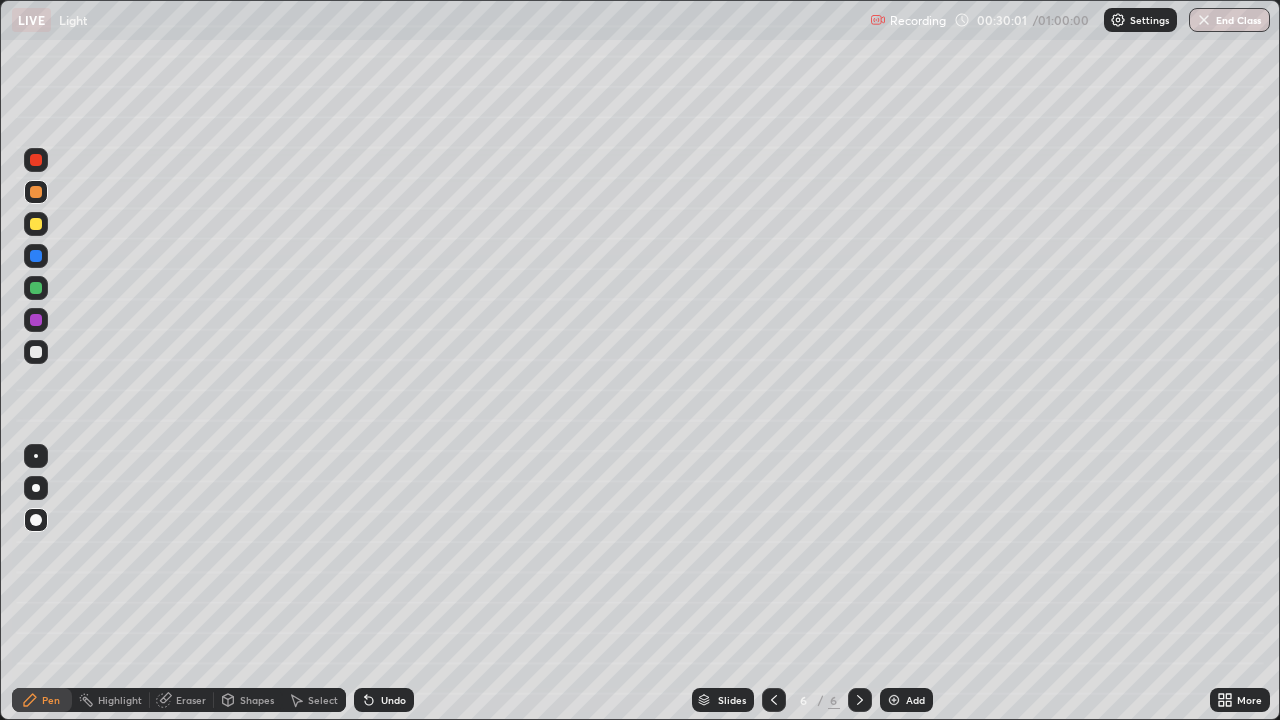 click on "Add" at bounding box center [915, 700] 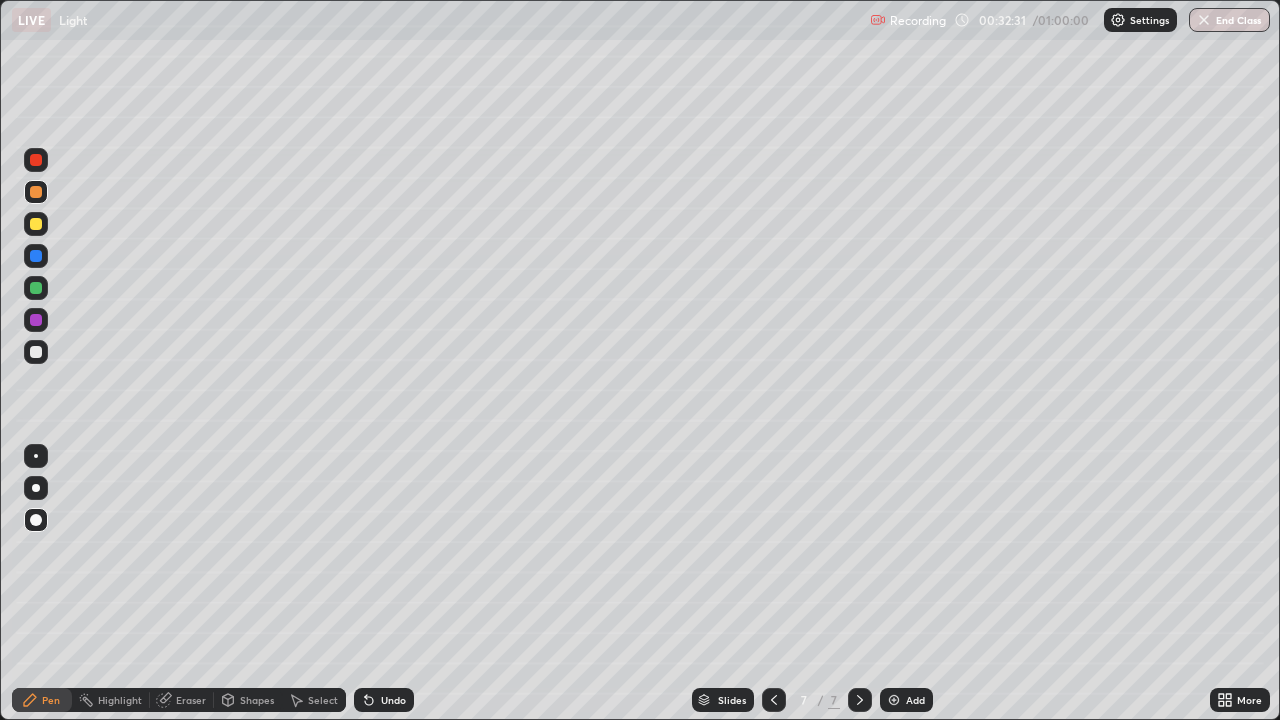 click at bounding box center (36, 352) 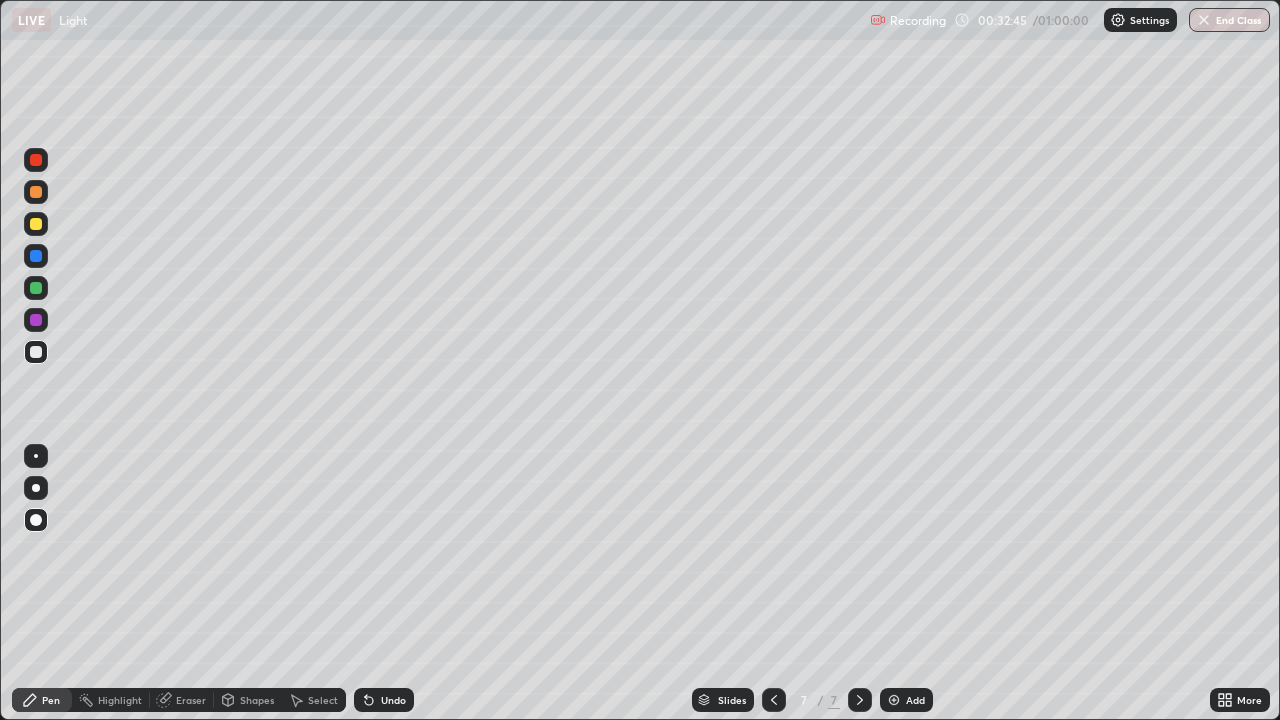 click at bounding box center [36, 224] 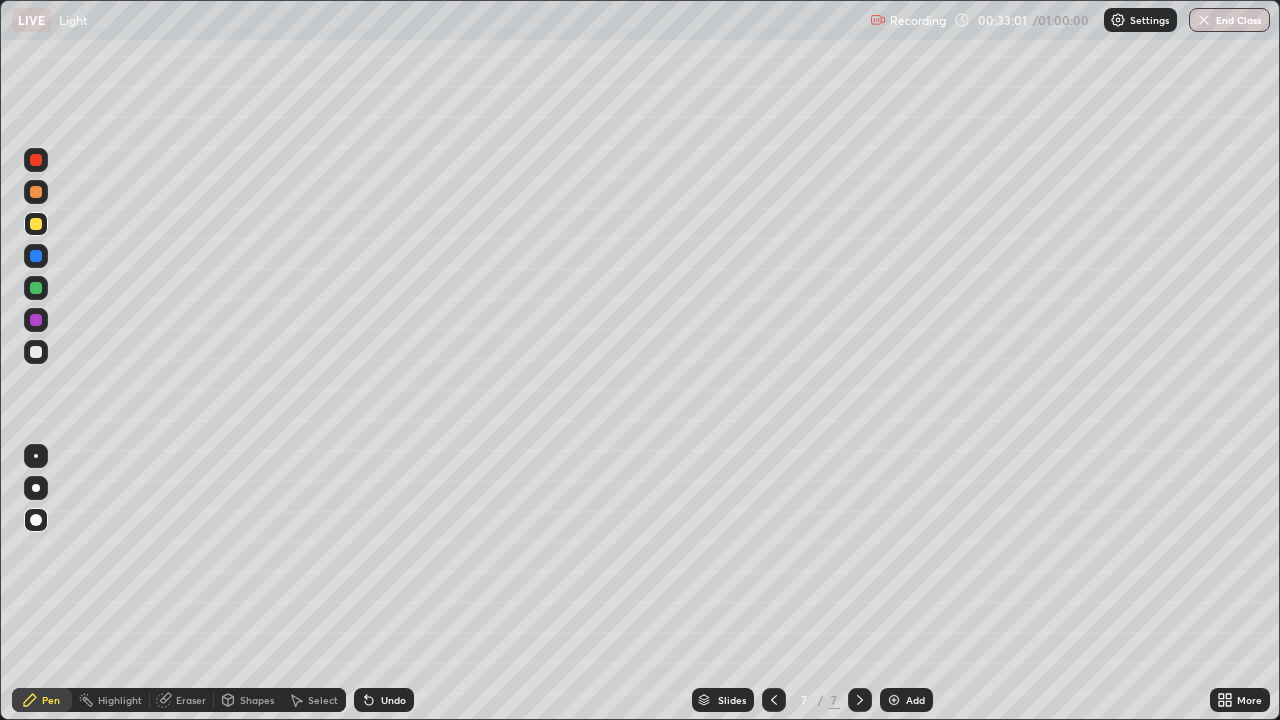 click at bounding box center [36, 192] 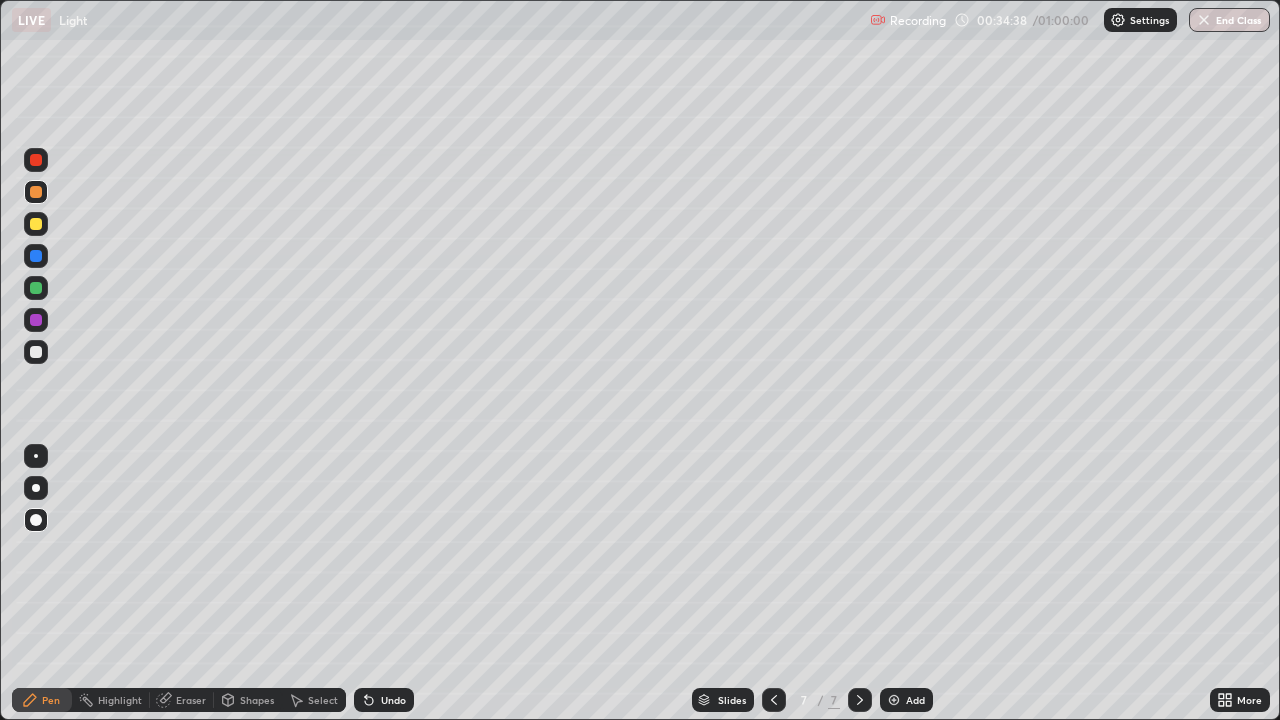 click at bounding box center [36, 352] 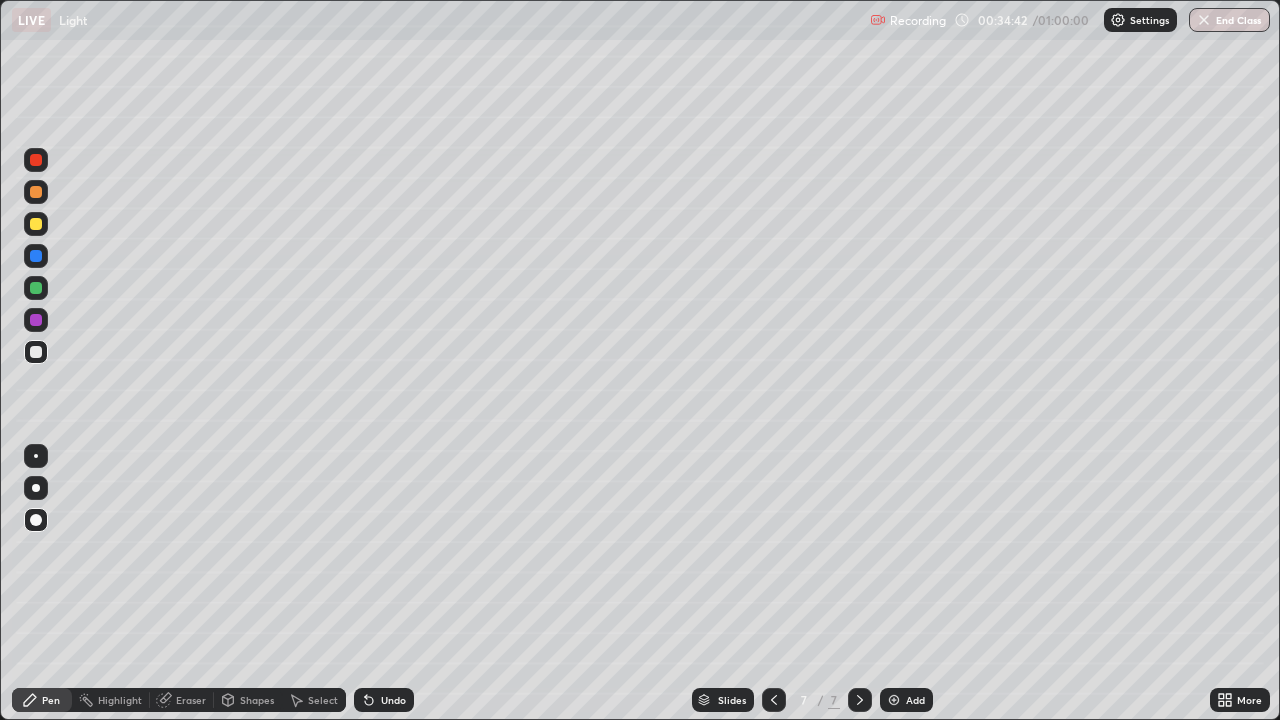 click at bounding box center (36, 192) 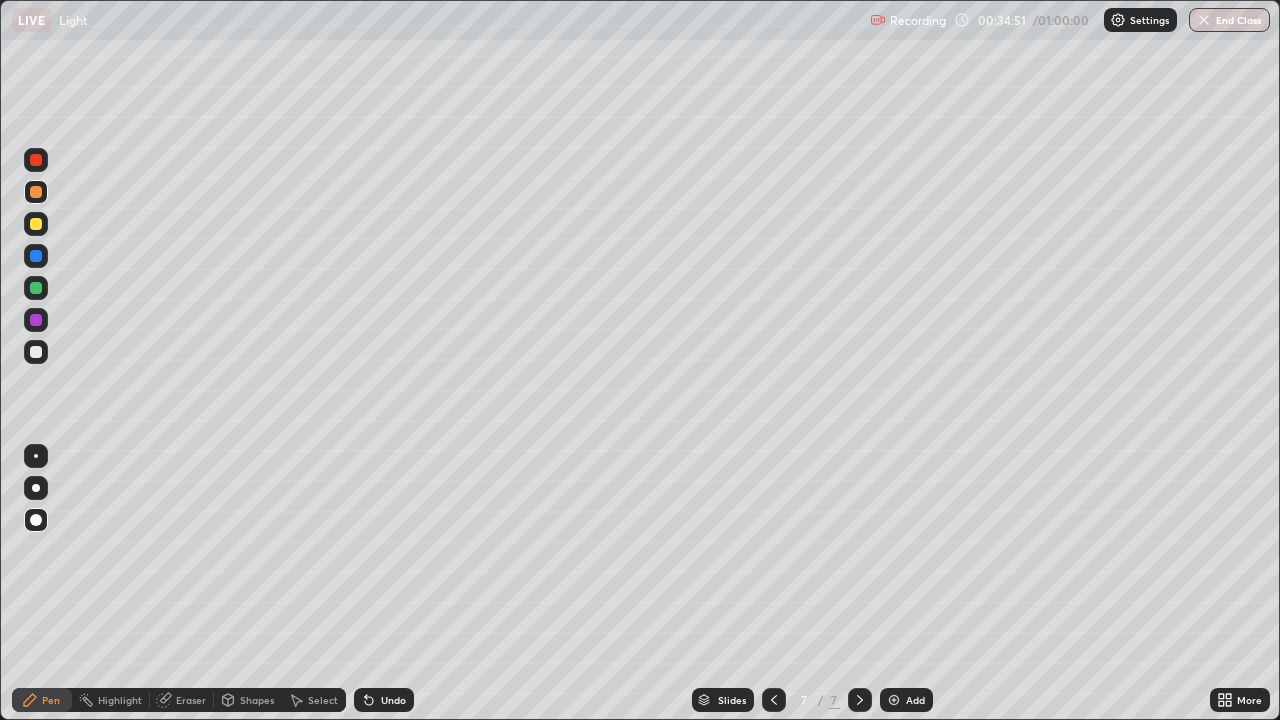click at bounding box center (36, 224) 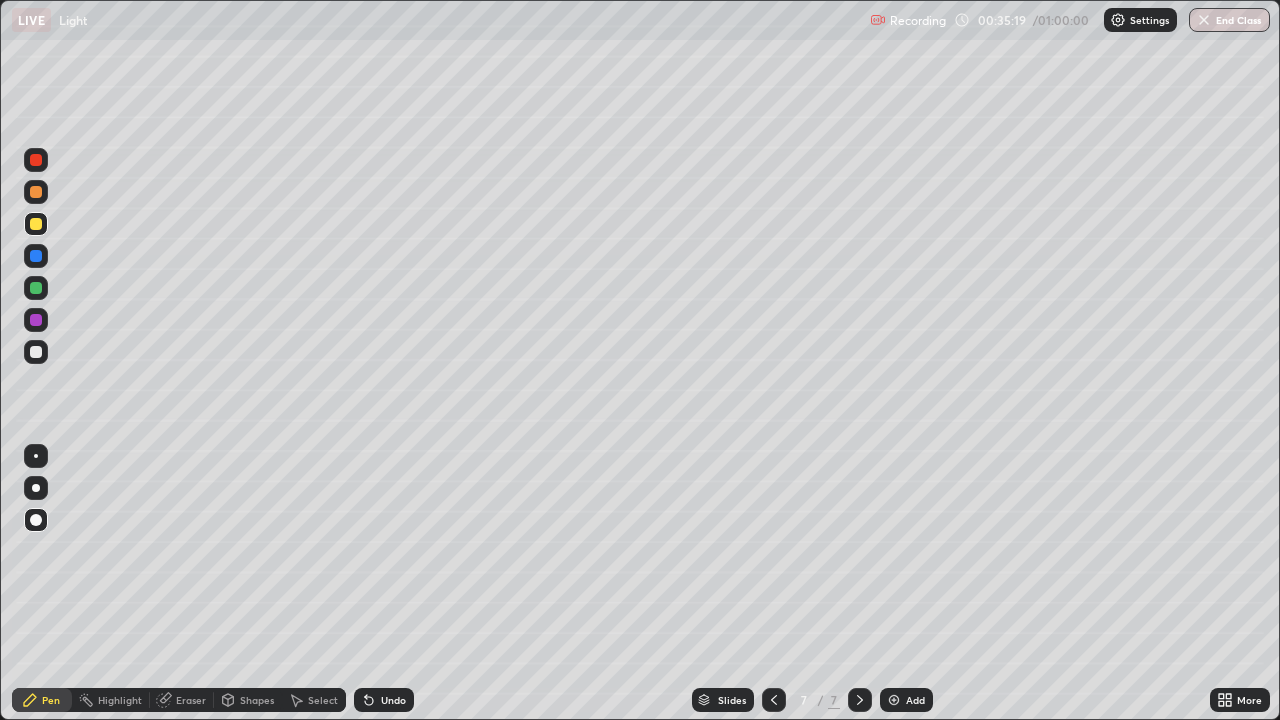 click 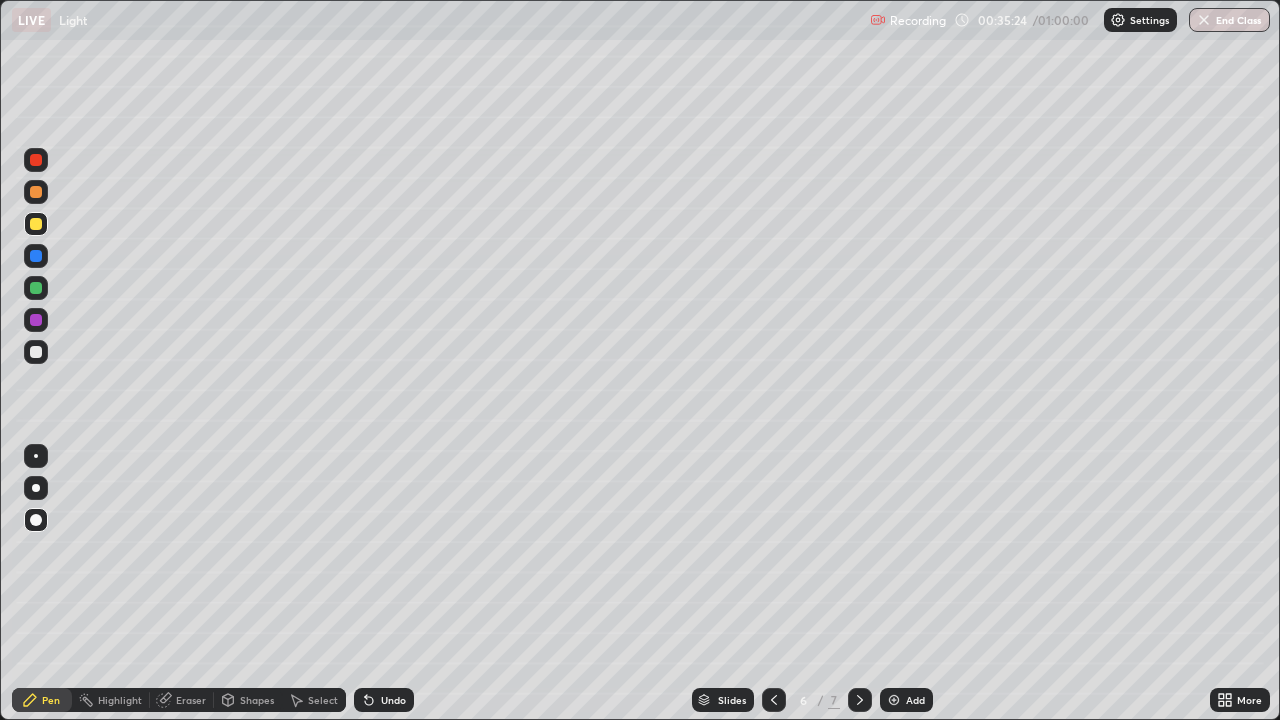 click 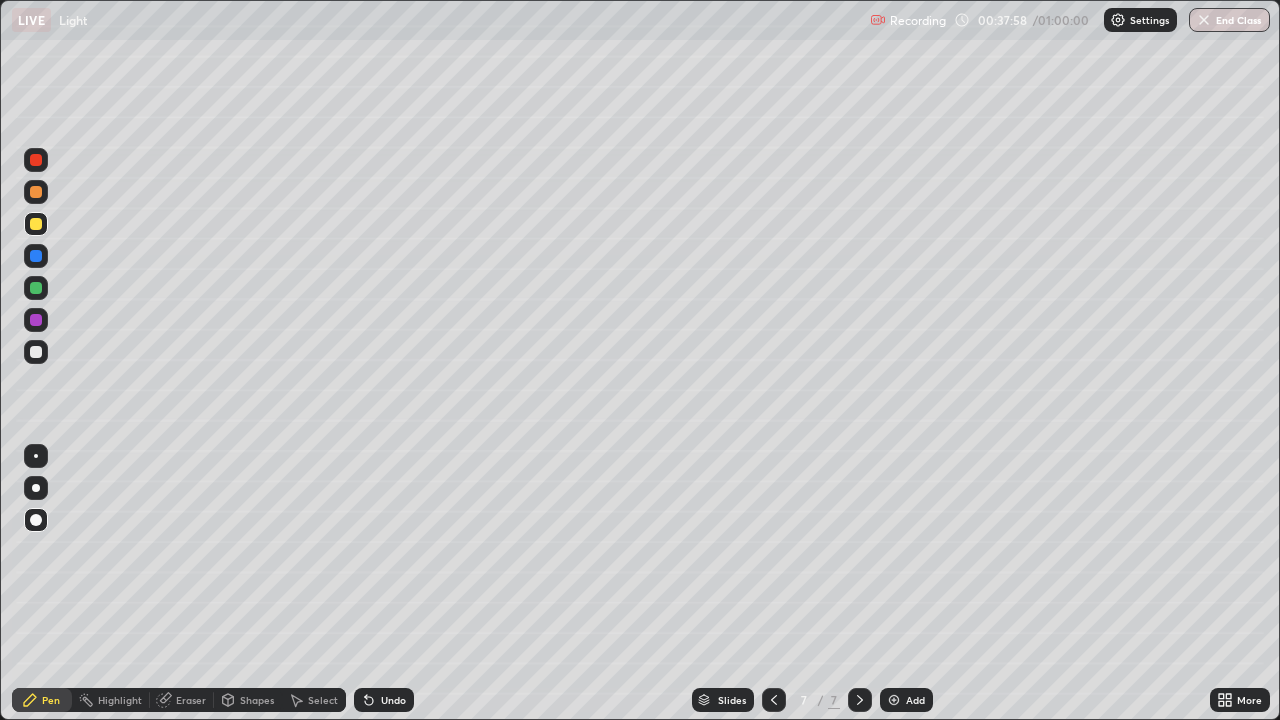 click on "Add" at bounding box center [915, 700] 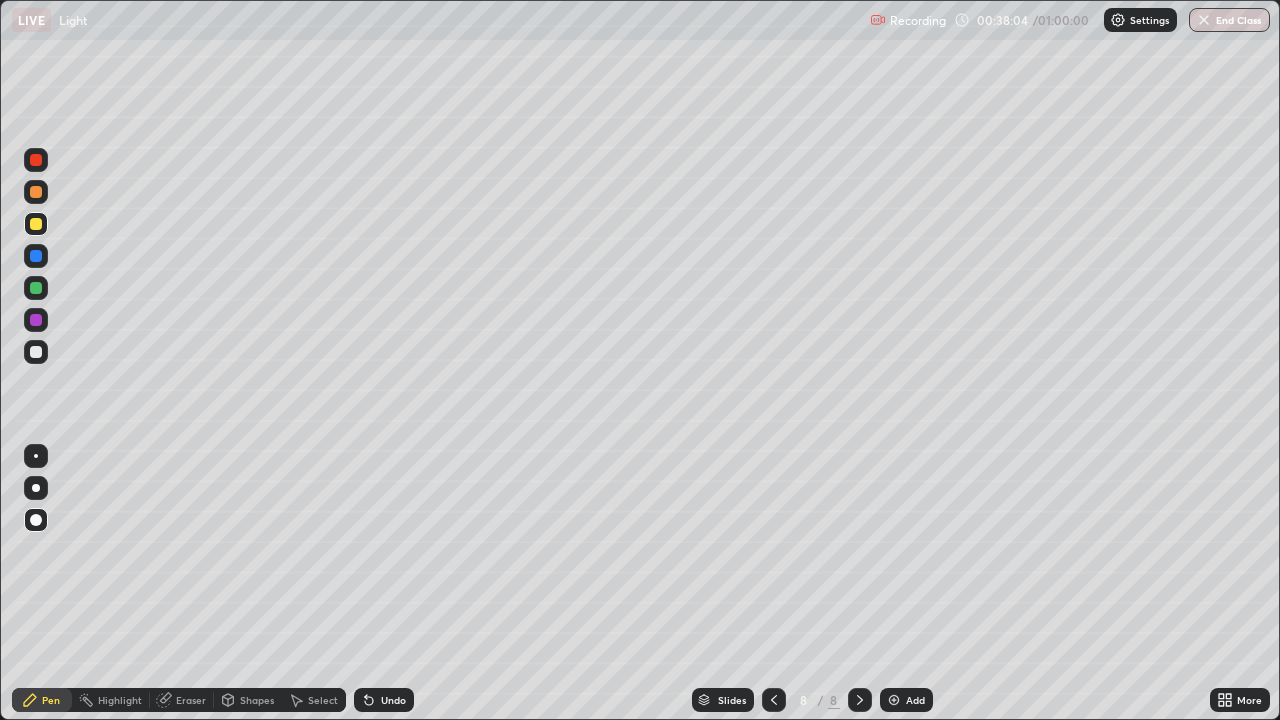 click at bounding box center (36, 192) 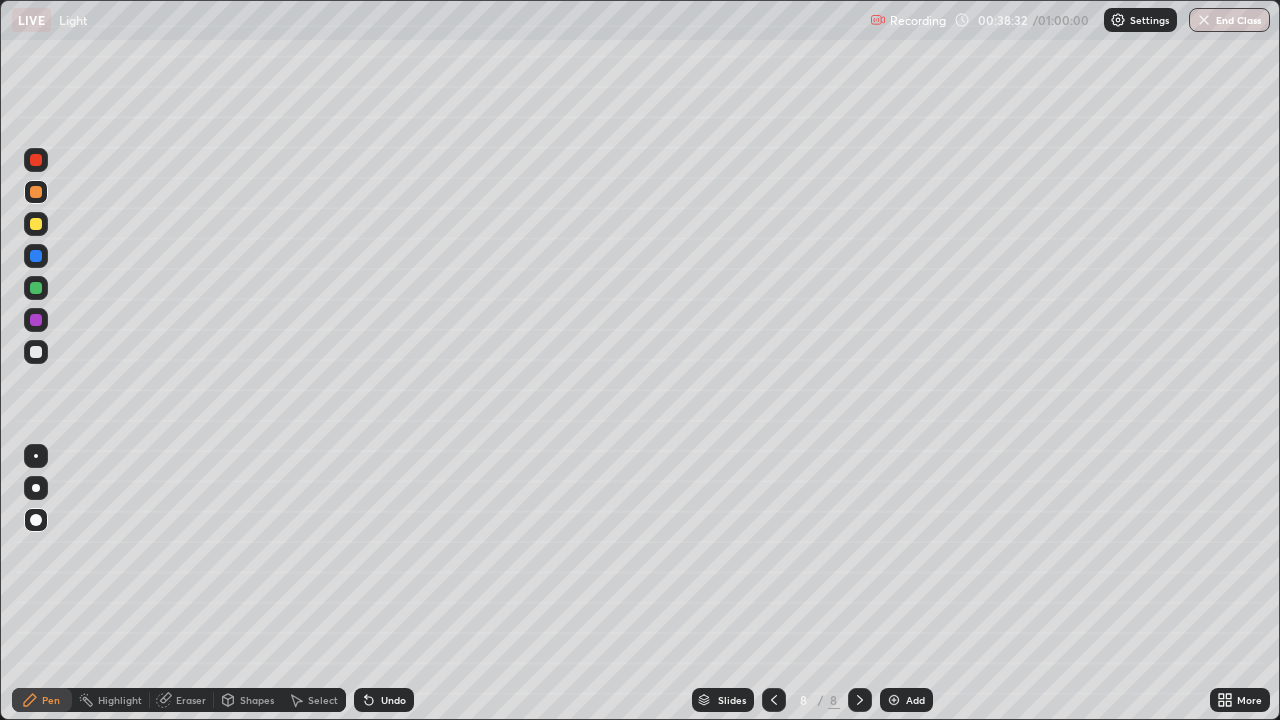 click on "Eraser" at bounding box center [191, 700] 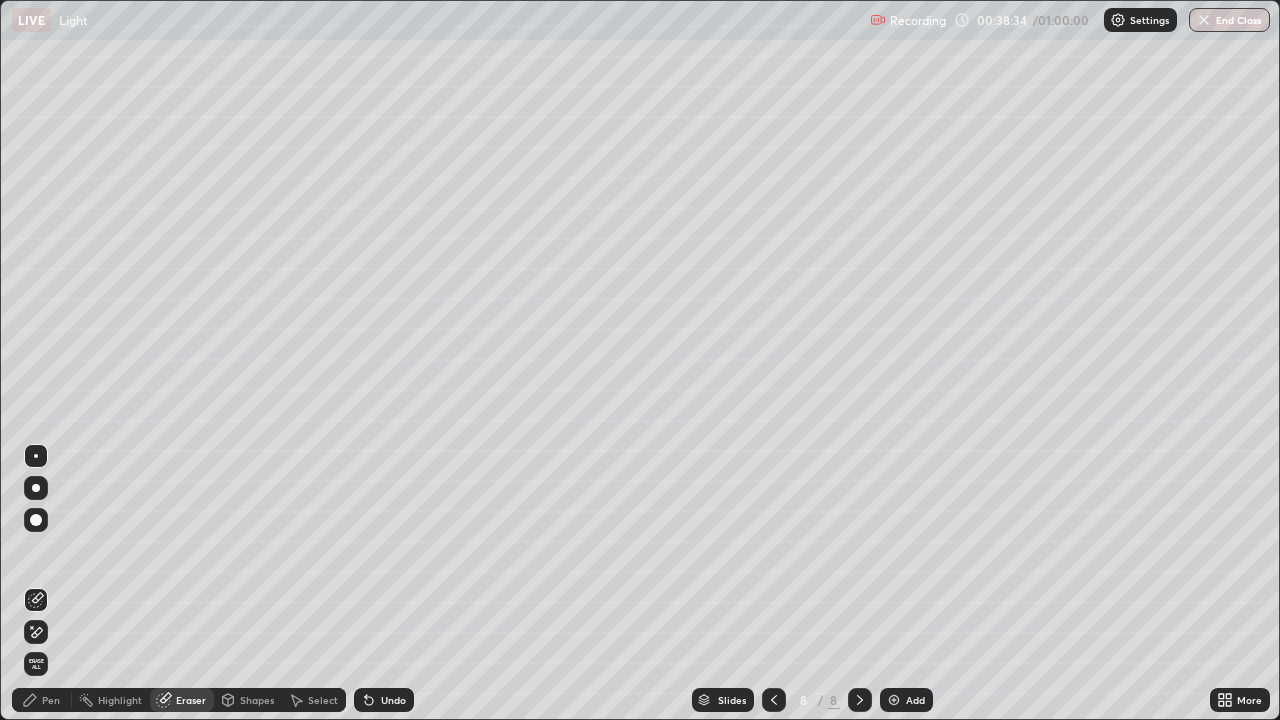 click on "Pen" at bounding box center (42, 700) 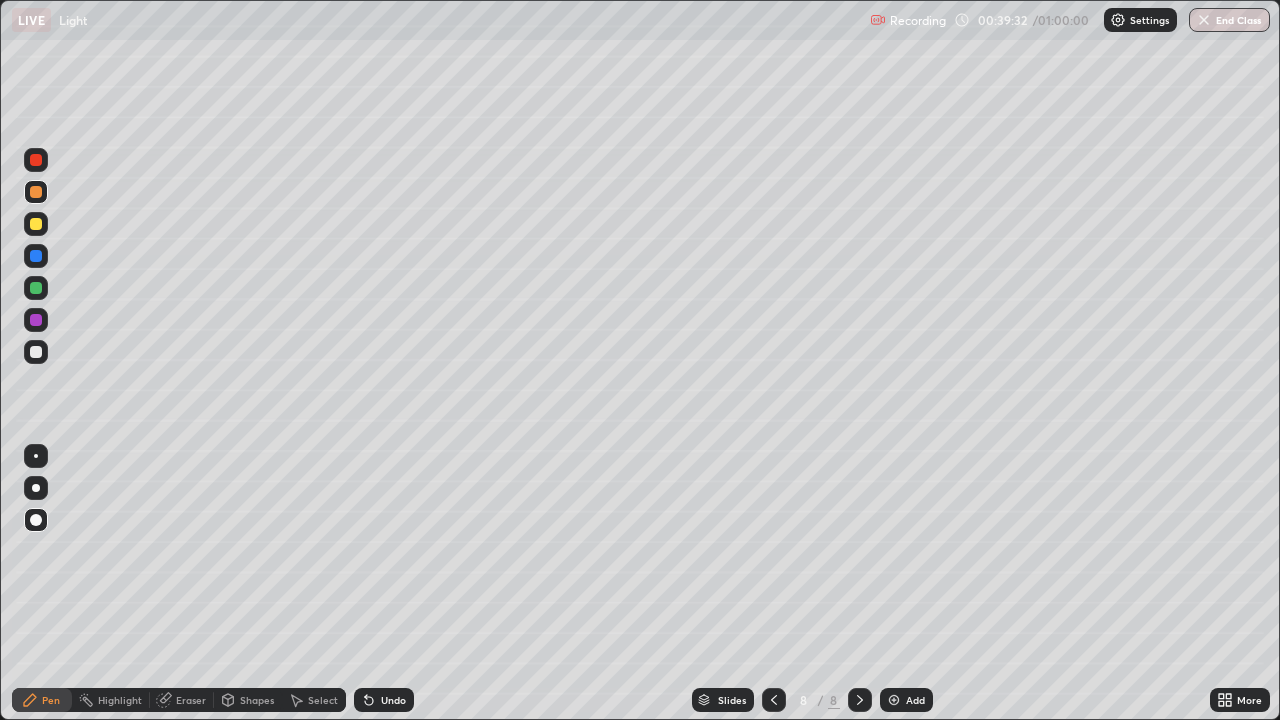 click at bounding box center (36, 224) 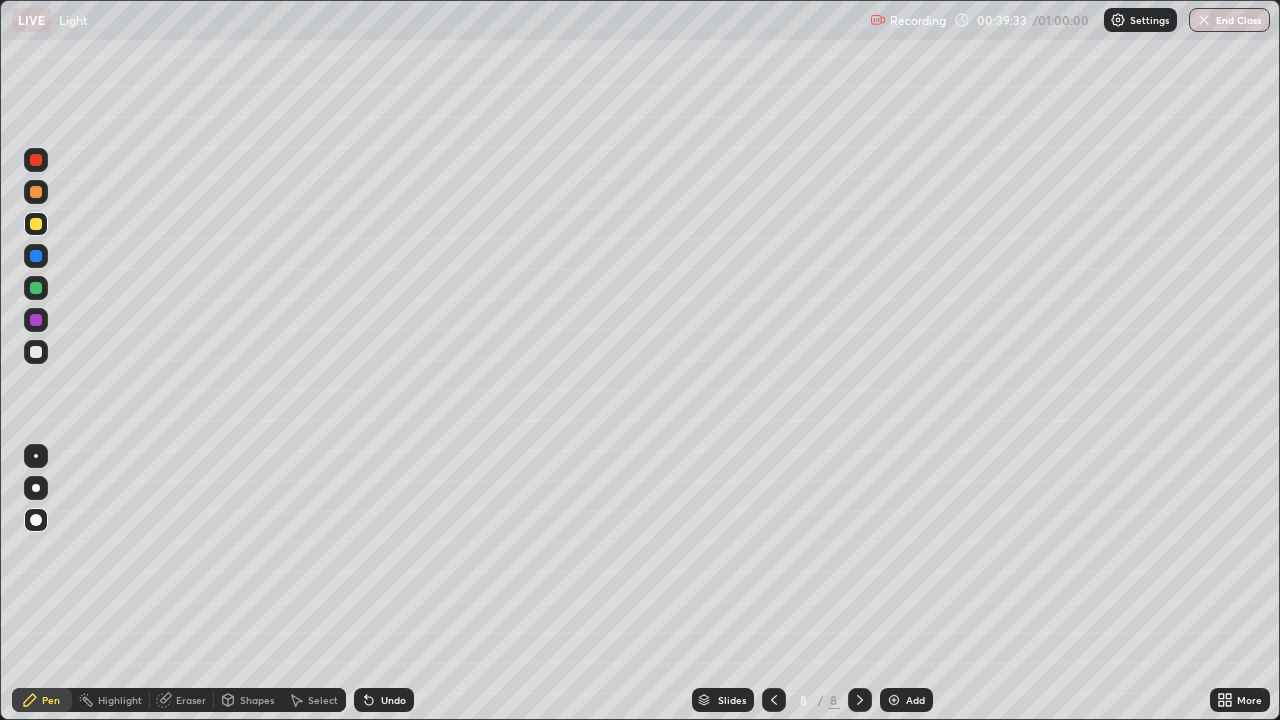 click on "Shapes" at bounding box center (257, 700) 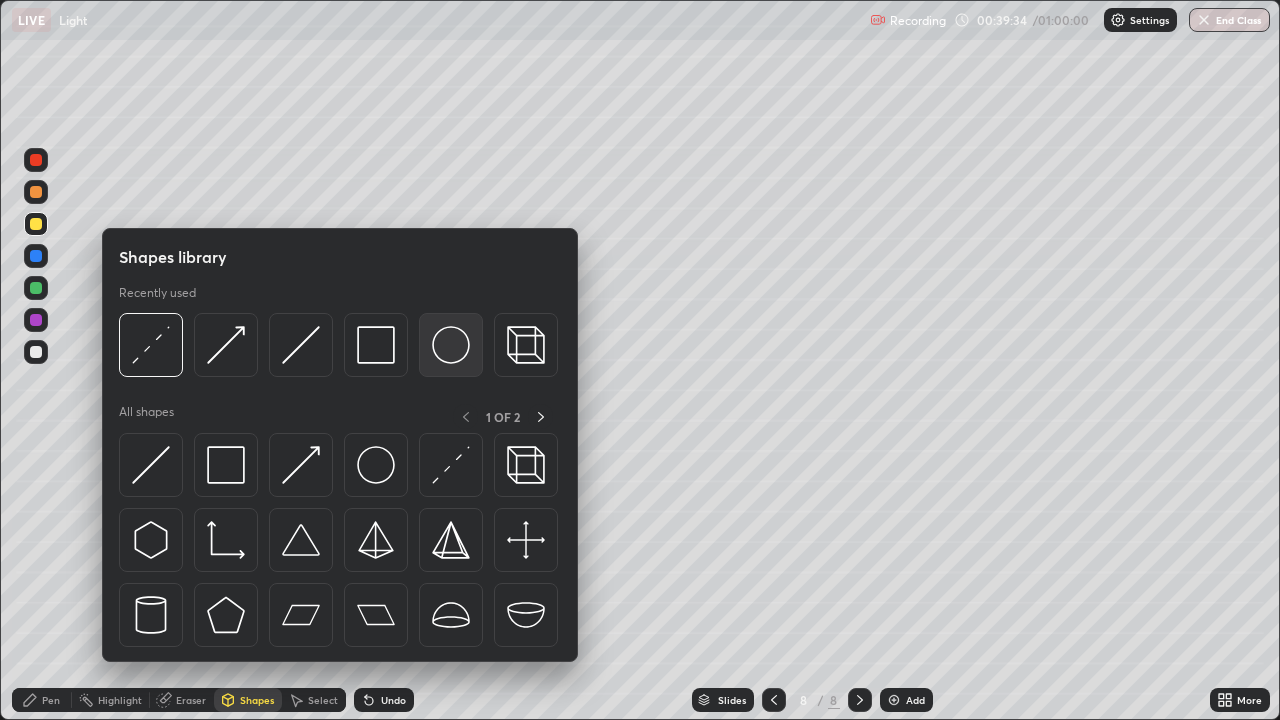 click at bounding box center (451, 345) 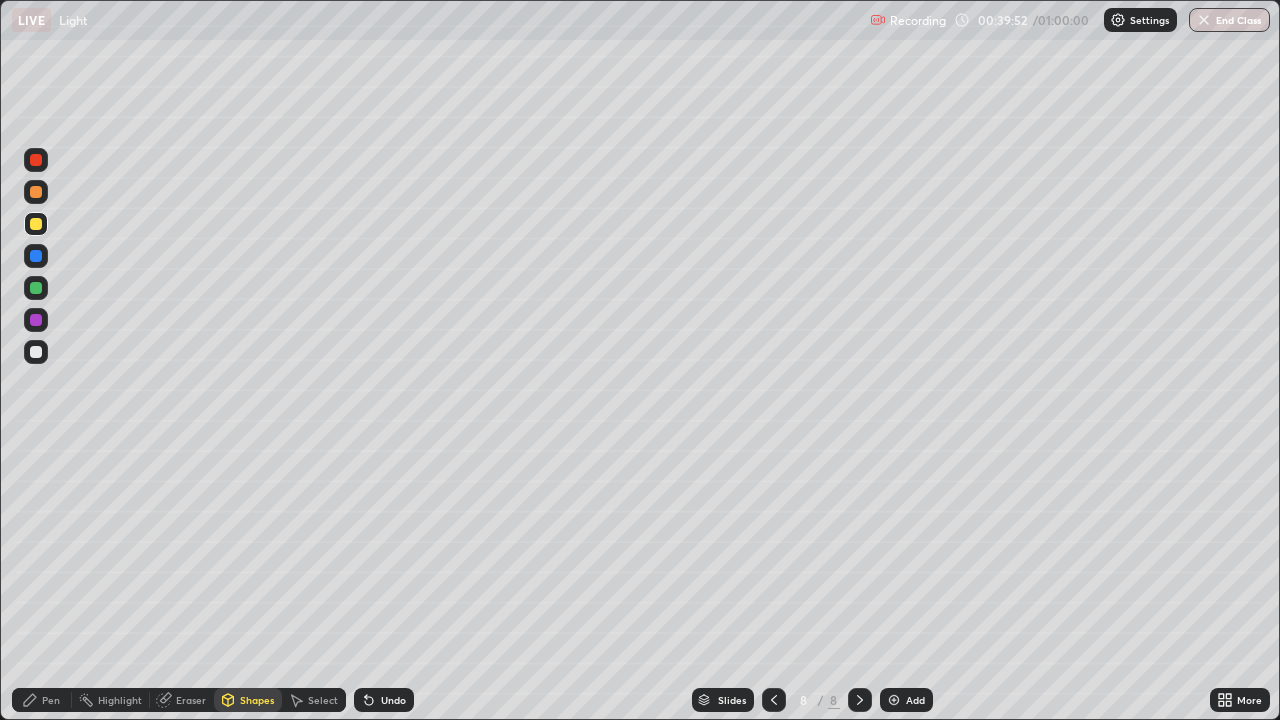 click on "Pen" at bounding box center [51, 700] 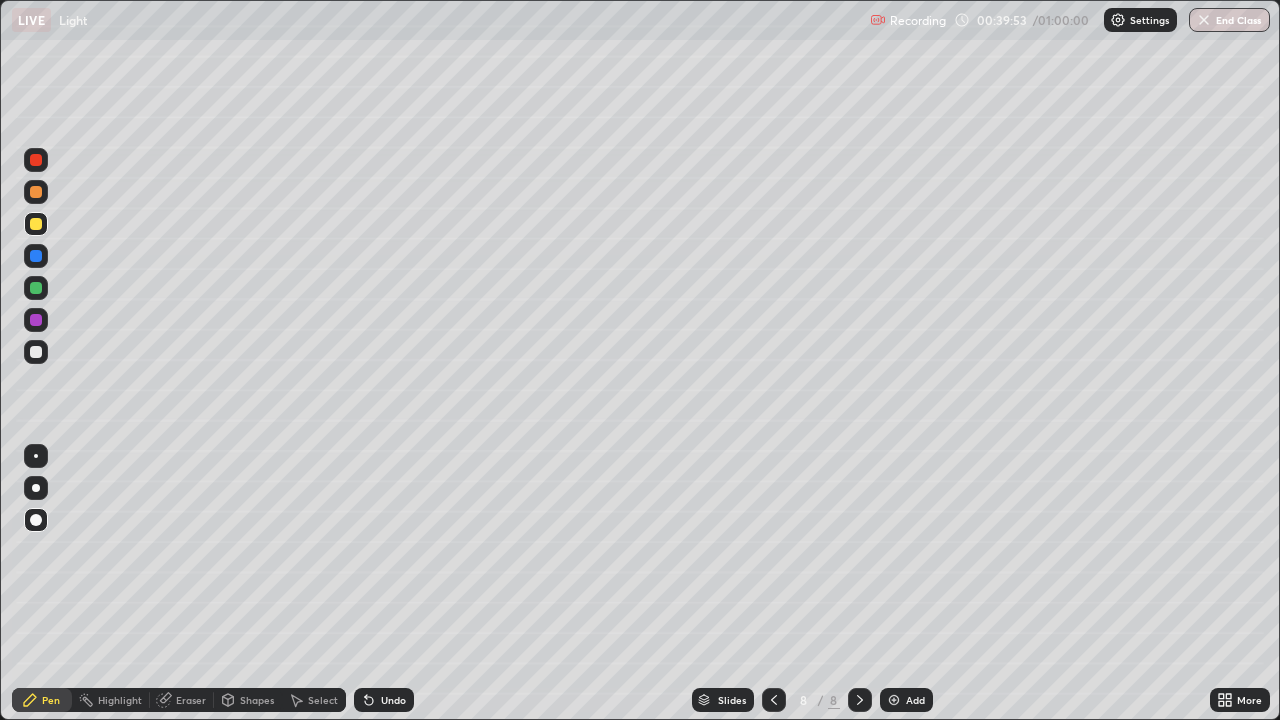 click at bounding box center (36, 352) 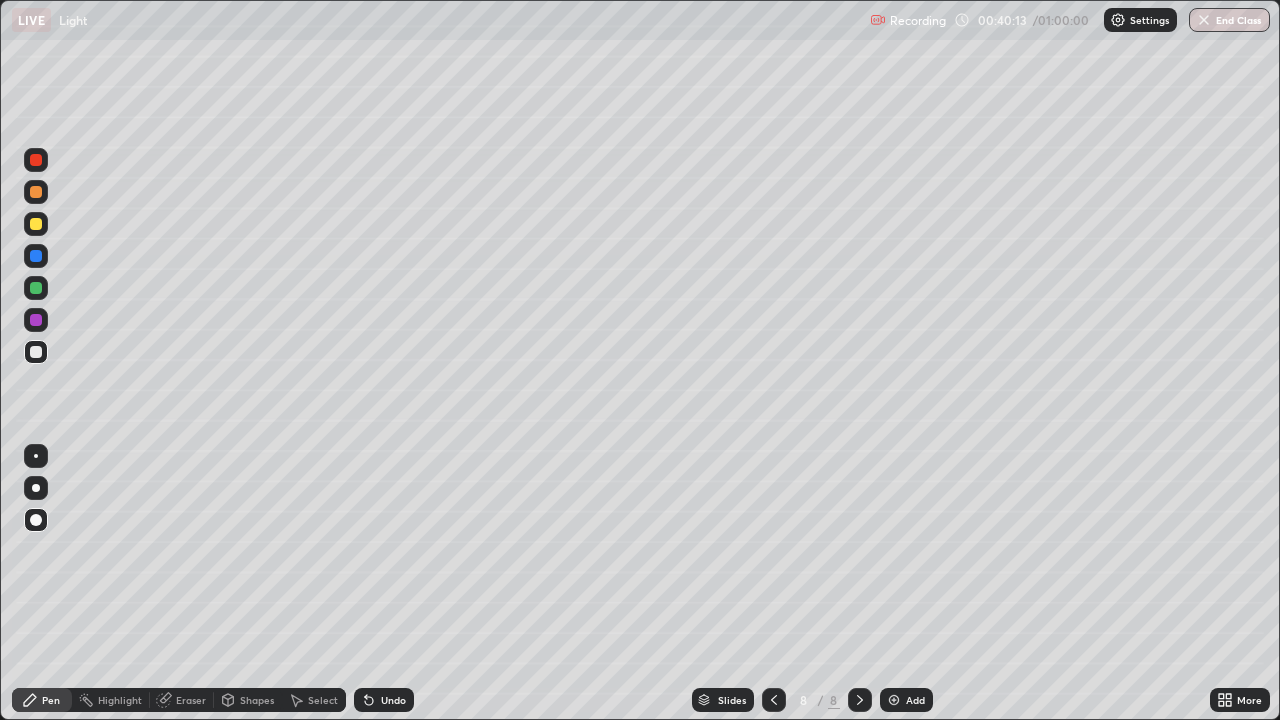 click on "Undo" at bounding box center (393, 700) 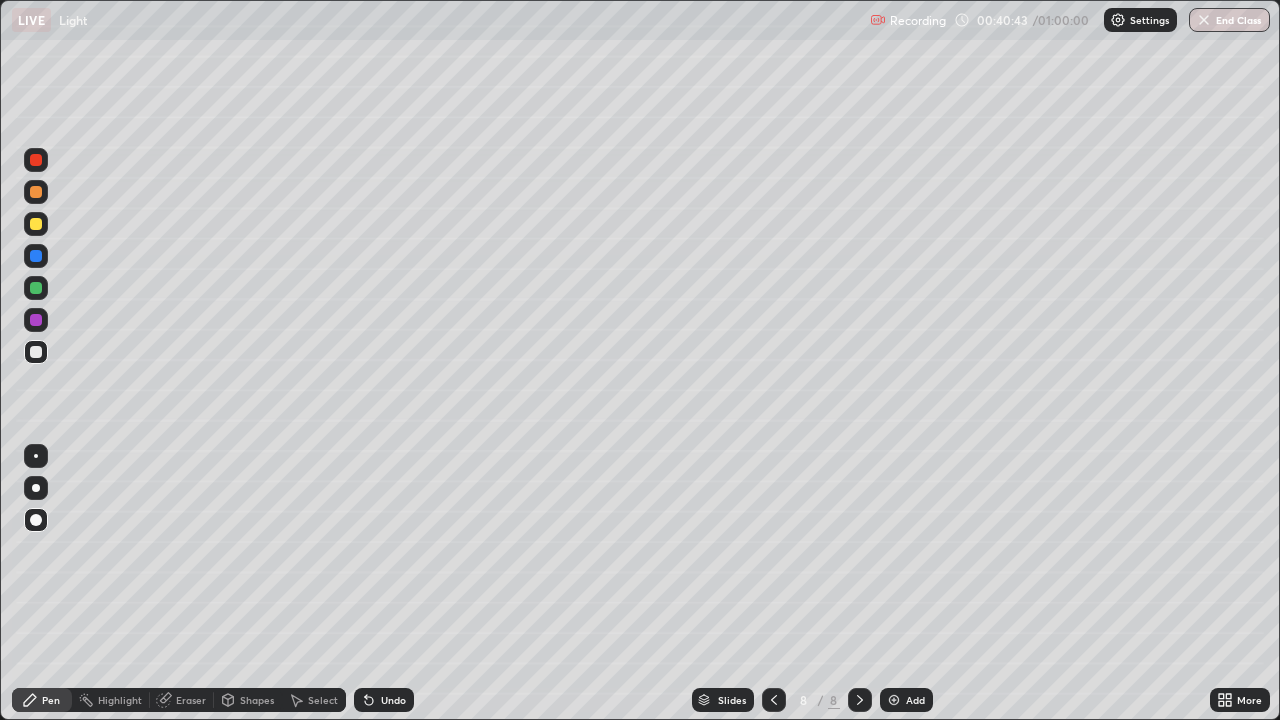 click on "Undo" at bounding box center [393, 700] 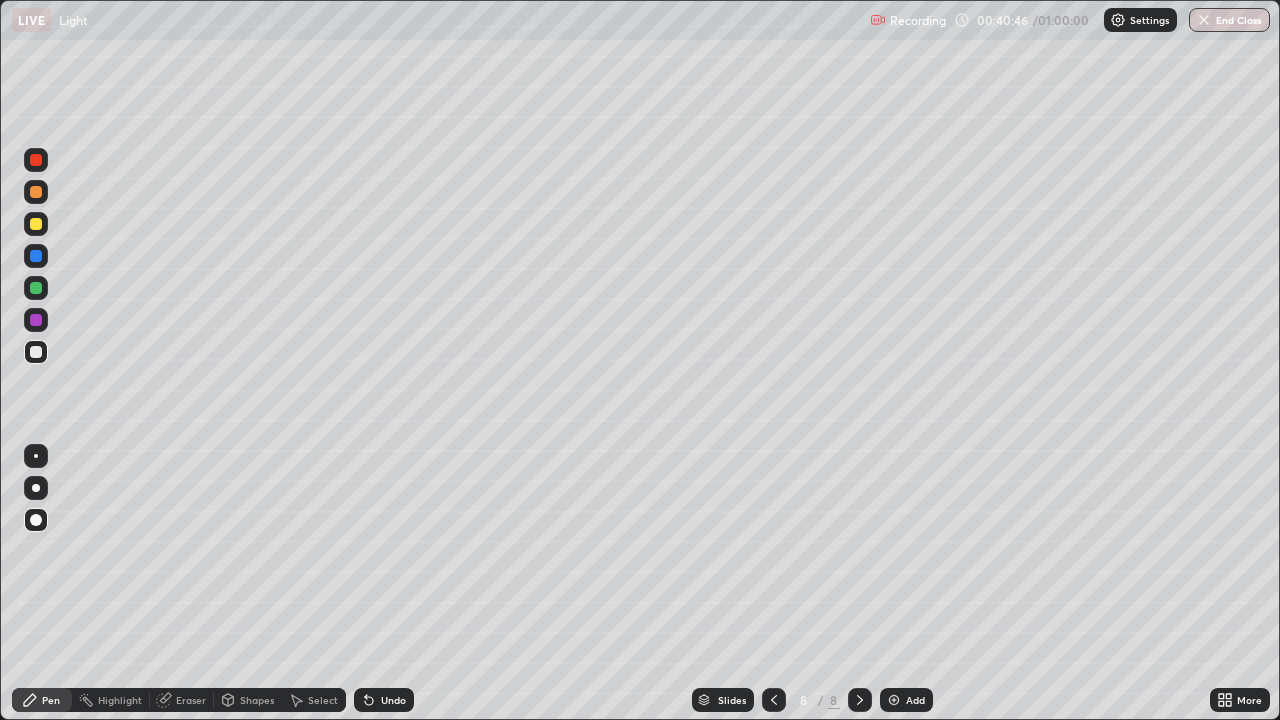 click on "Undo" at bounding box center [393, 700] 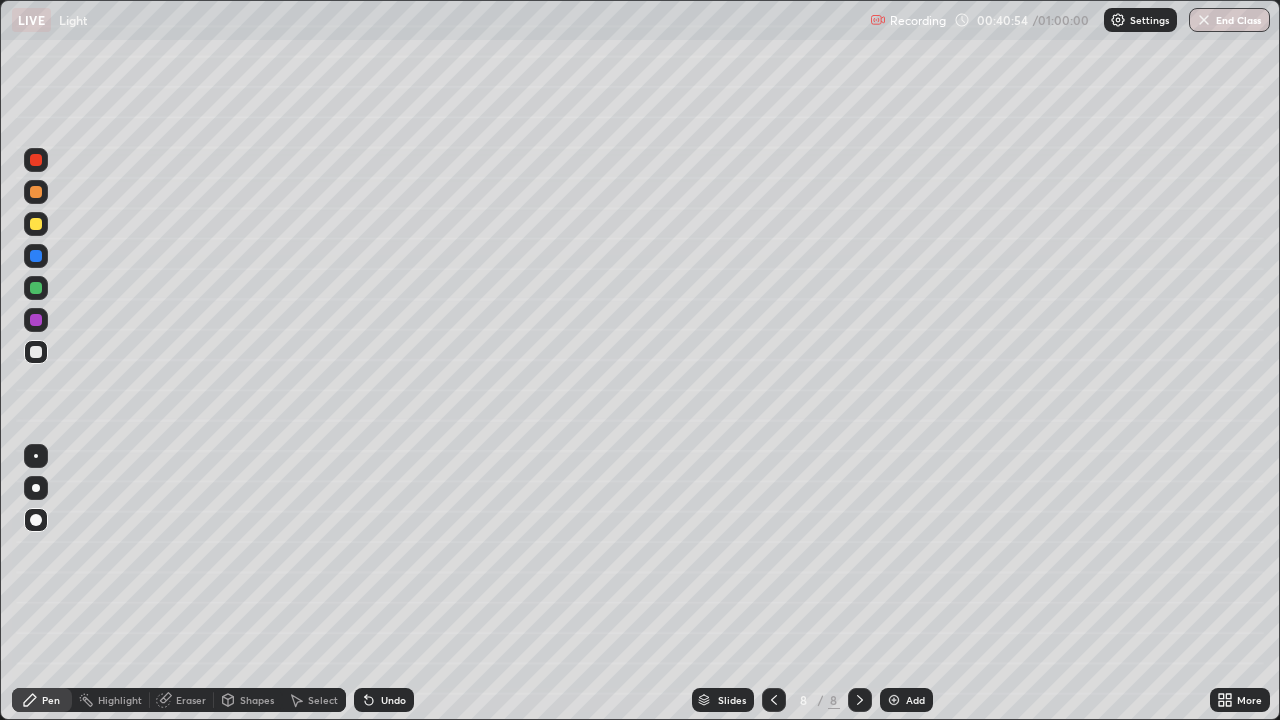 click at bounding box center (36, 192) 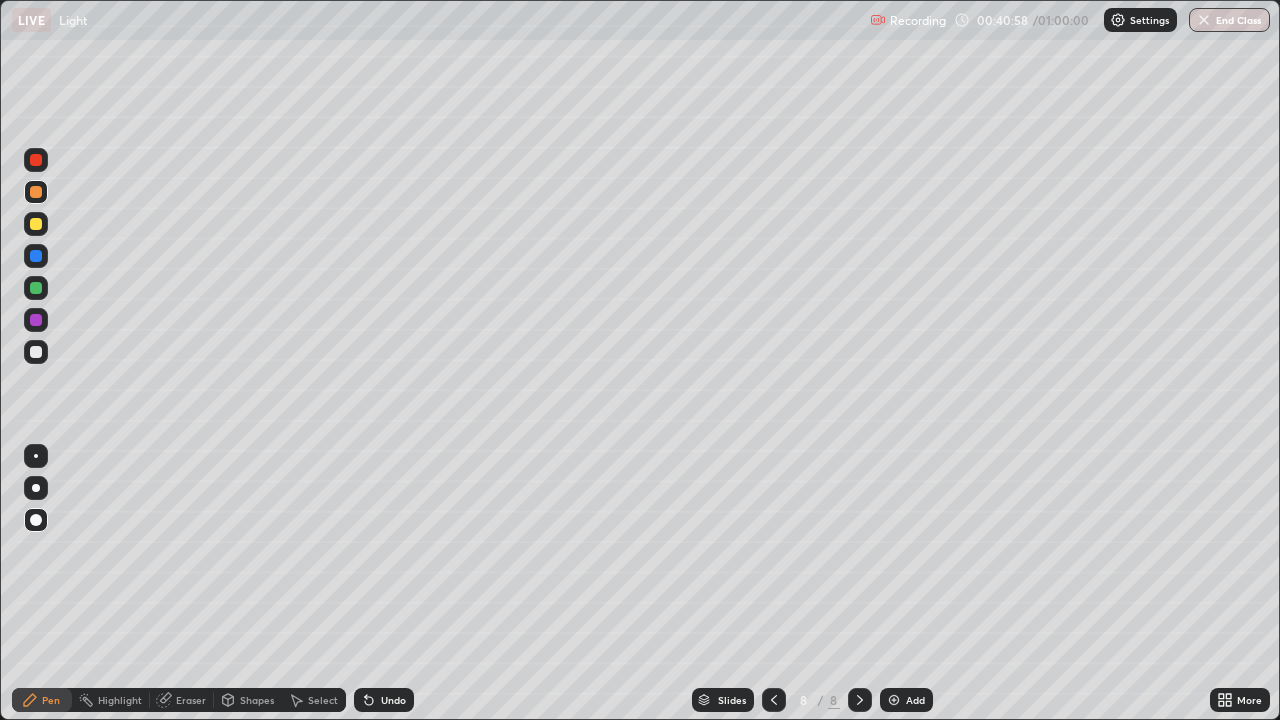 click at bounding box center (36, 224) 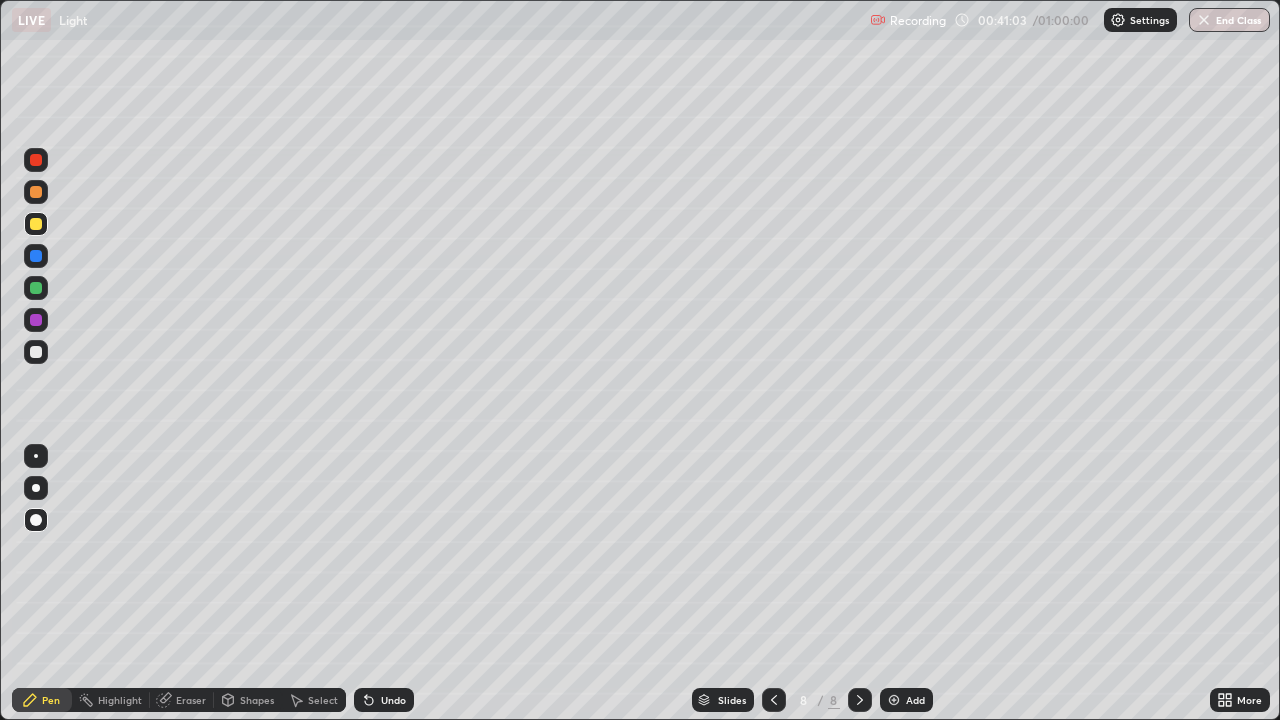 click on "Undo" at bounding box center (384, 700) 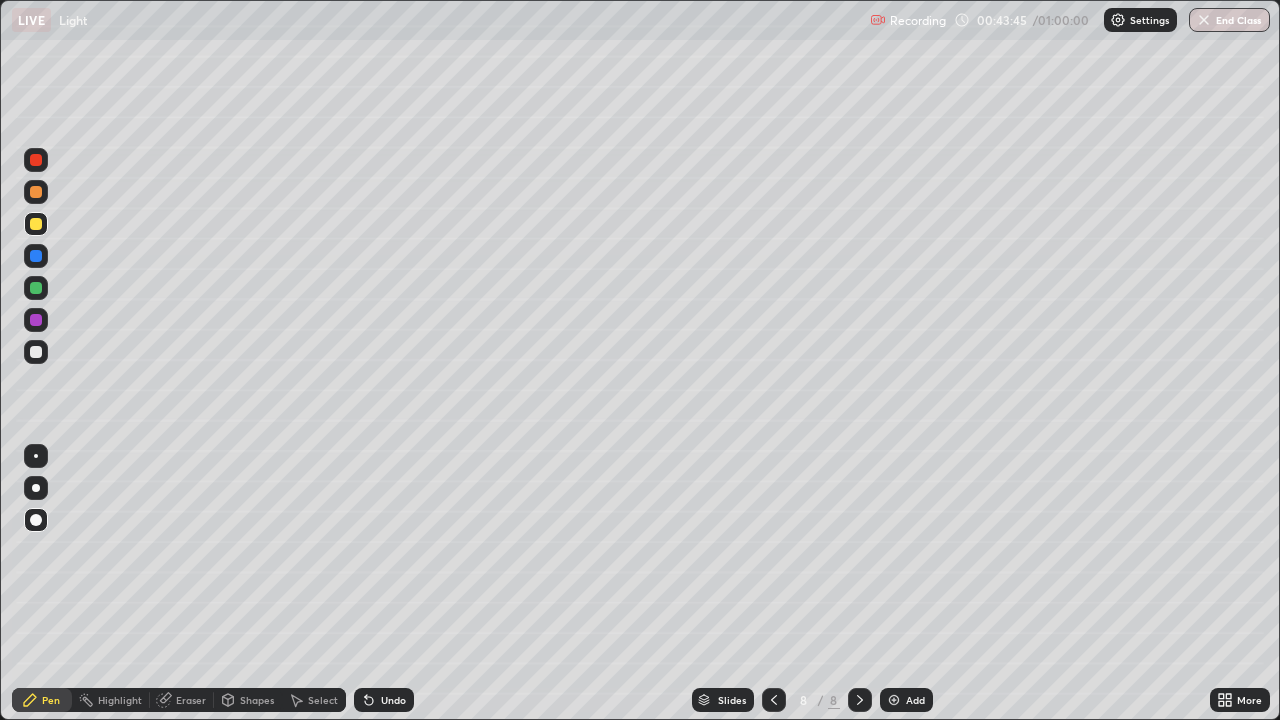 click at bounding box center [36, 192] 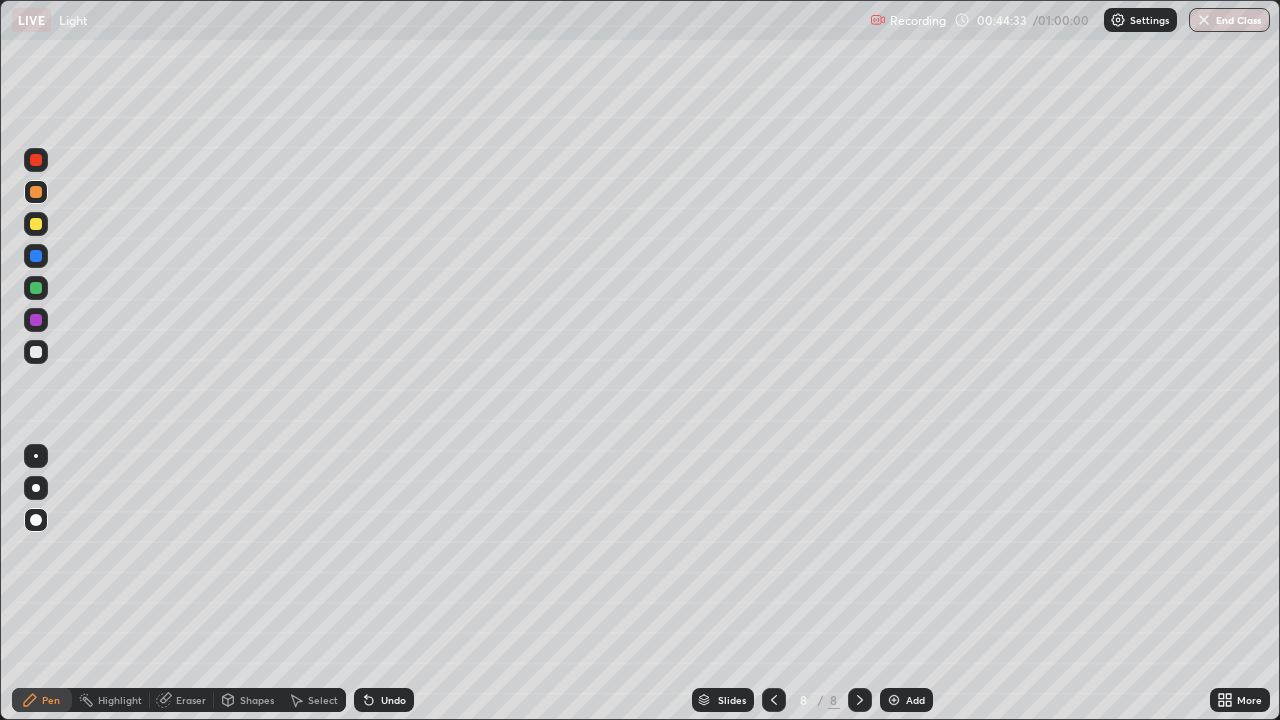 click at bounding box center [36, 352] 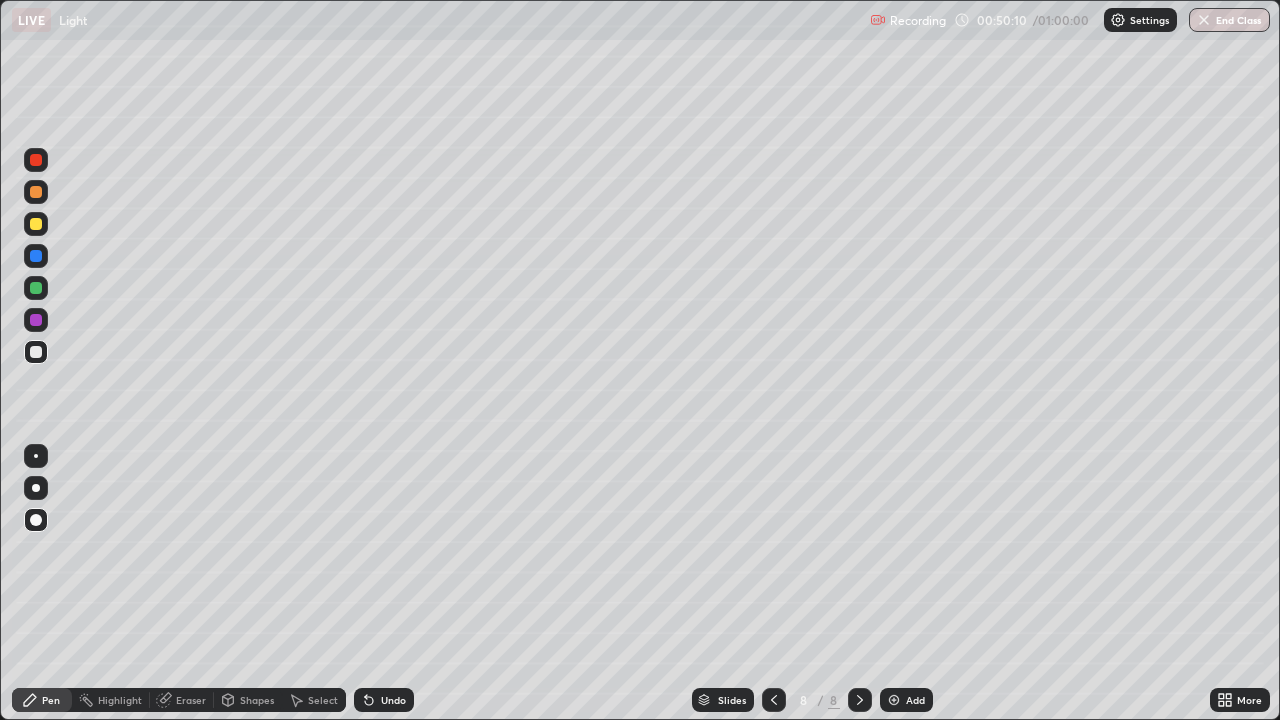 click on "Add" at bounding box center [915, 700] 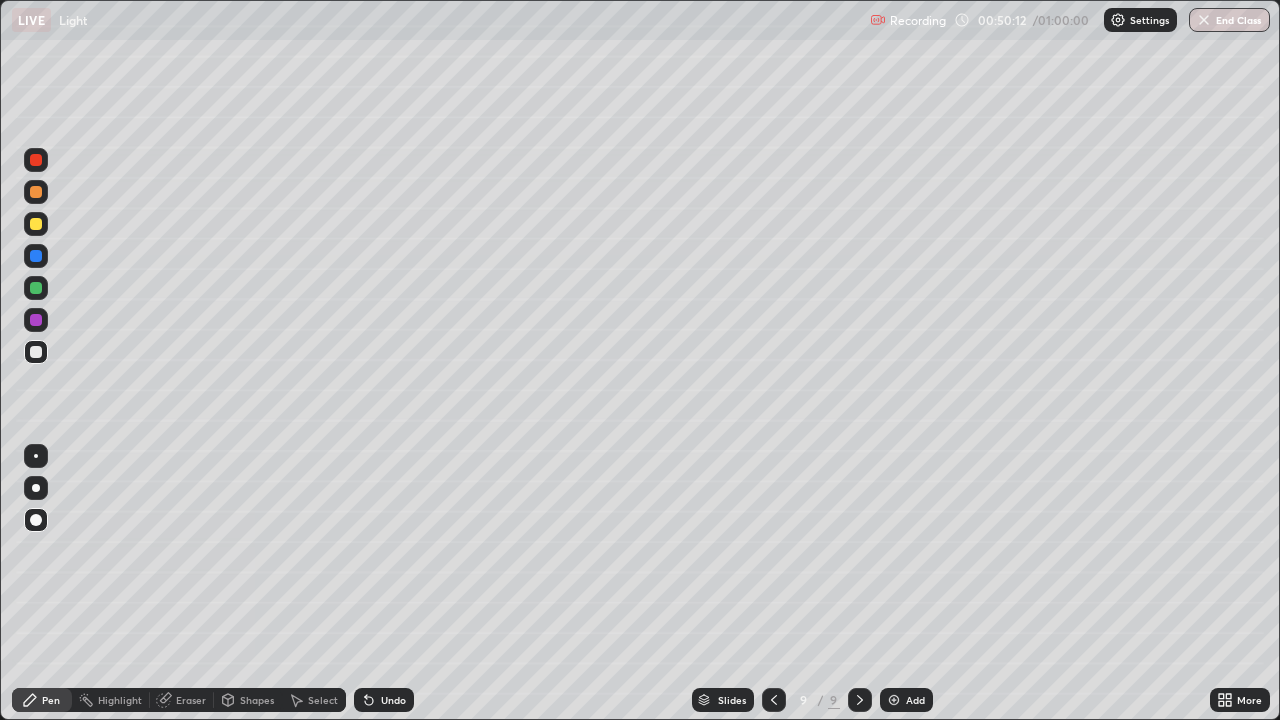 click at bounding box center [36, 224] 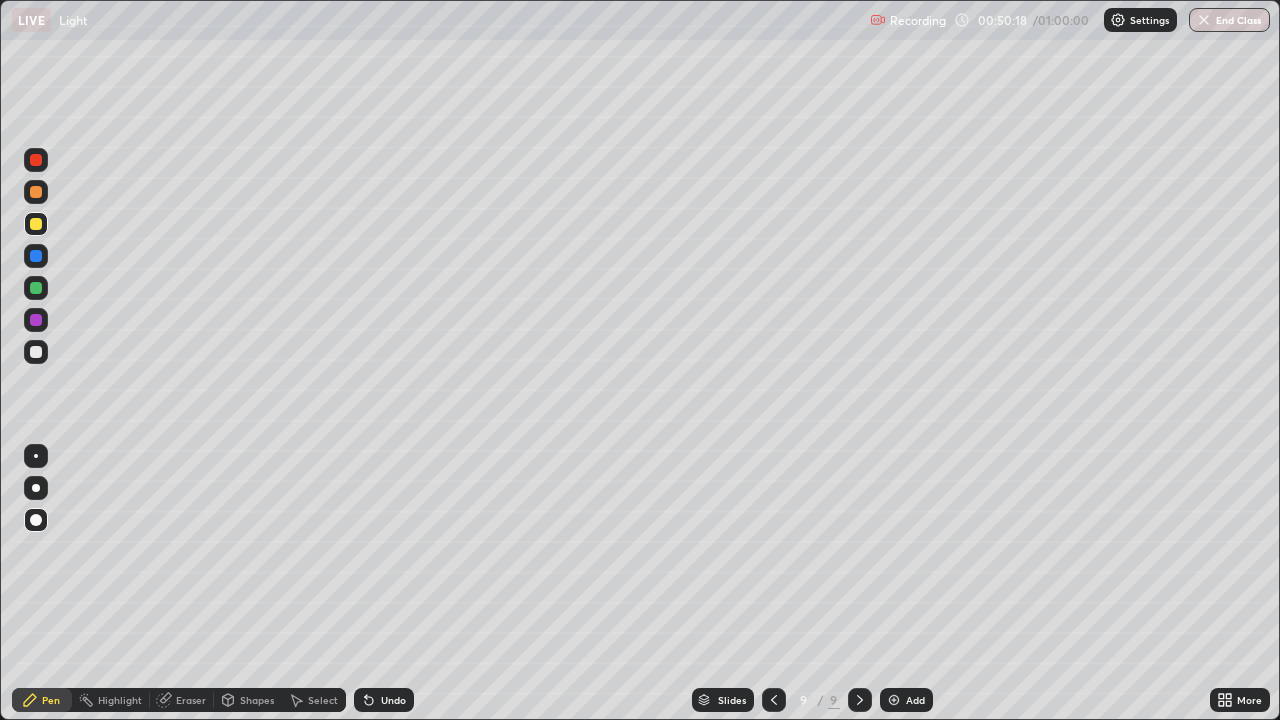 click on "Undo" at bounding box center (393, 700) 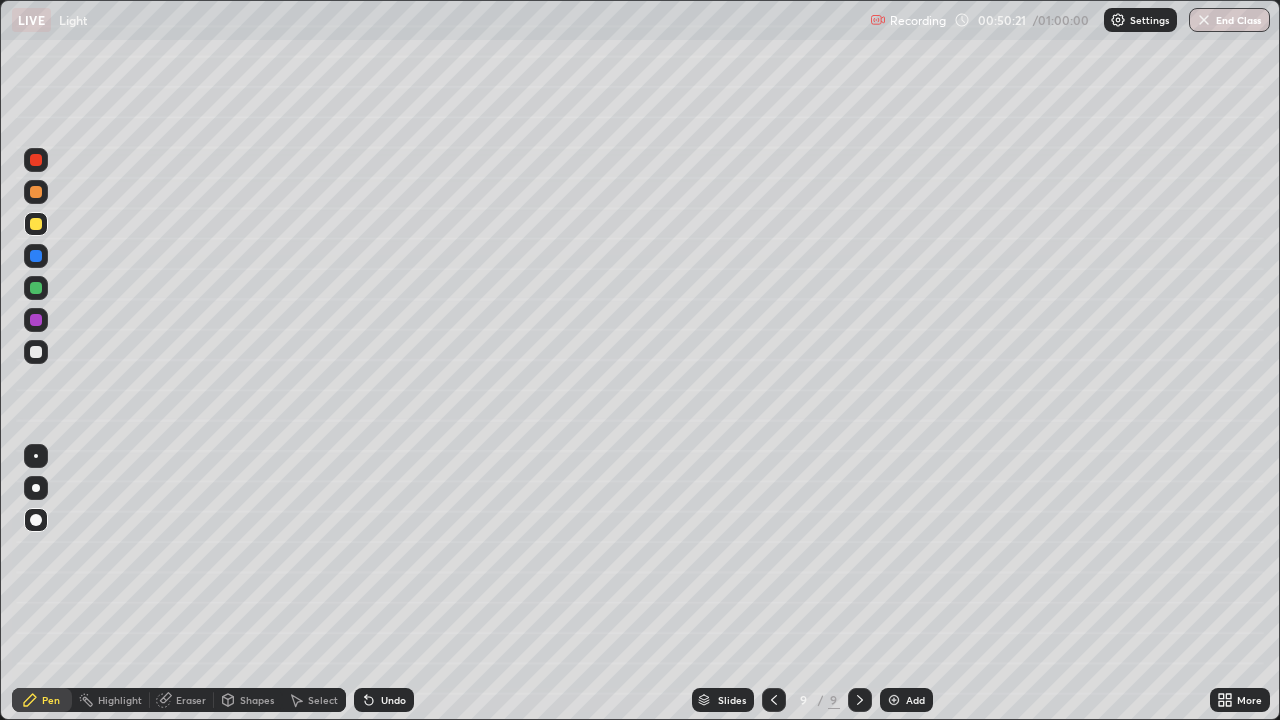 click at bounding box center (36, 192) 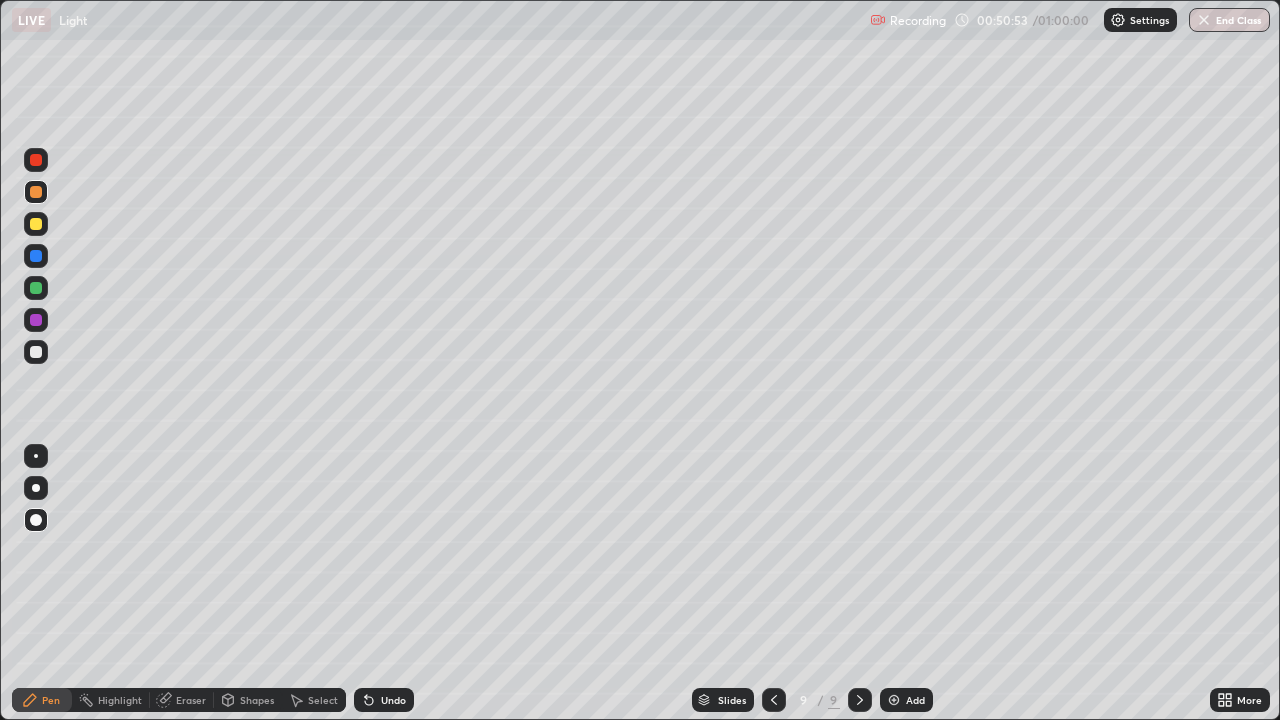 click on "Undo" at bounding box center (384, 700) 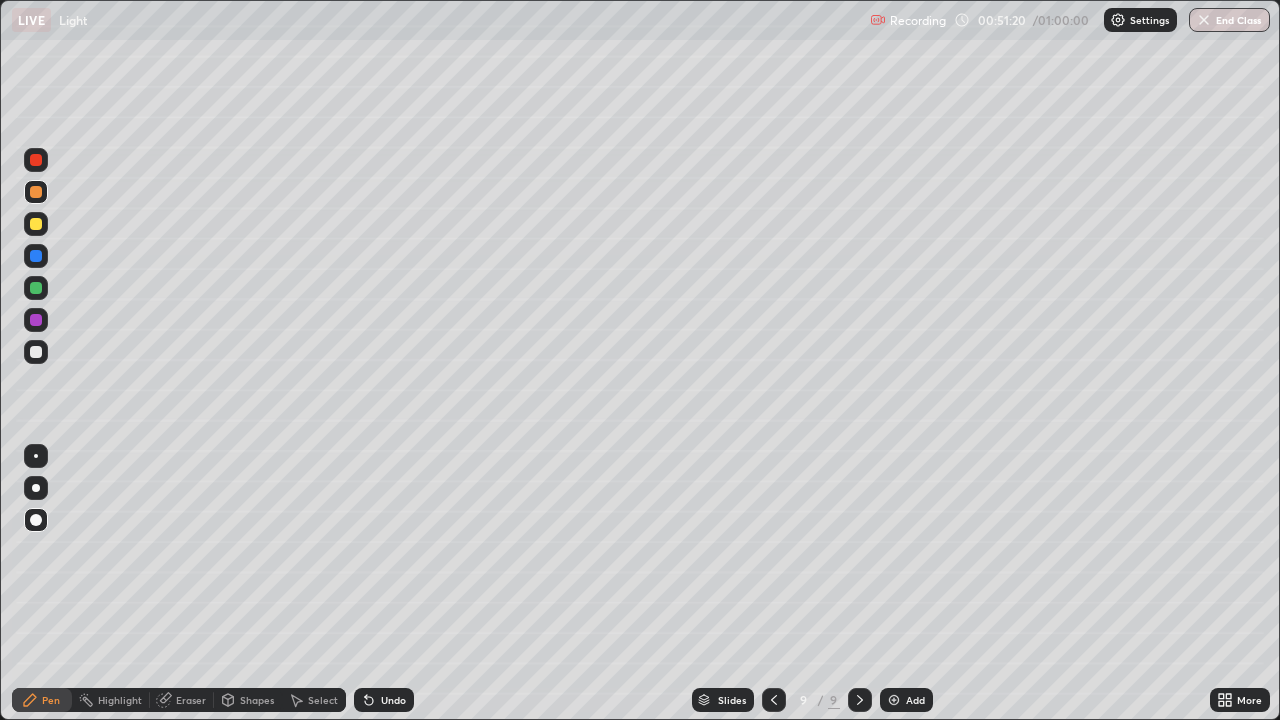 click at bounding box center [36, 224] 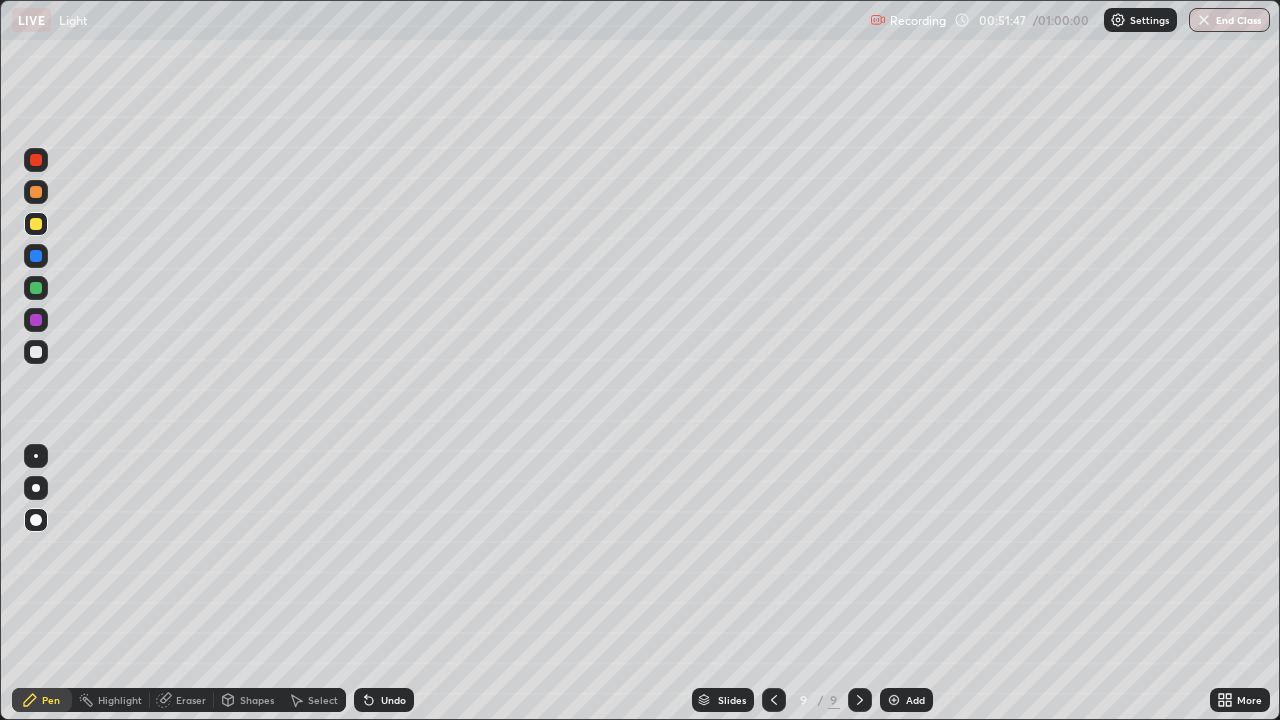 click at bounding box center [36, 352] 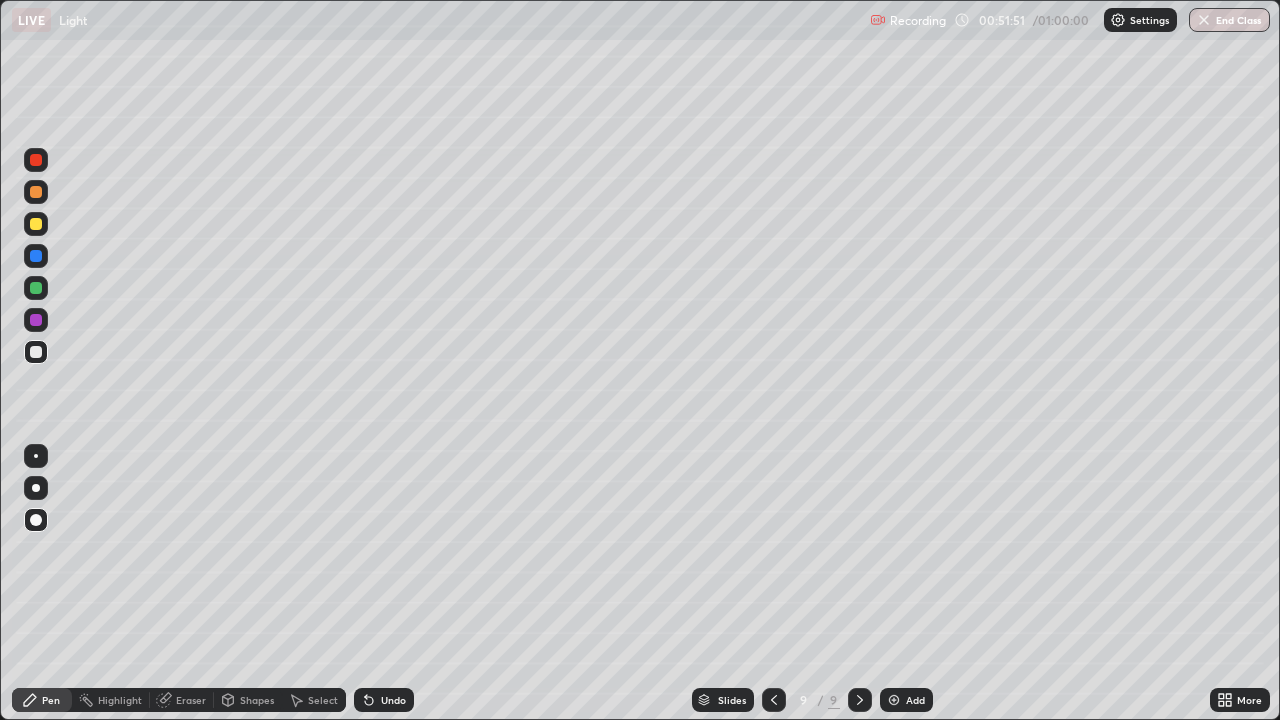 click at bounding box center [36, 192] 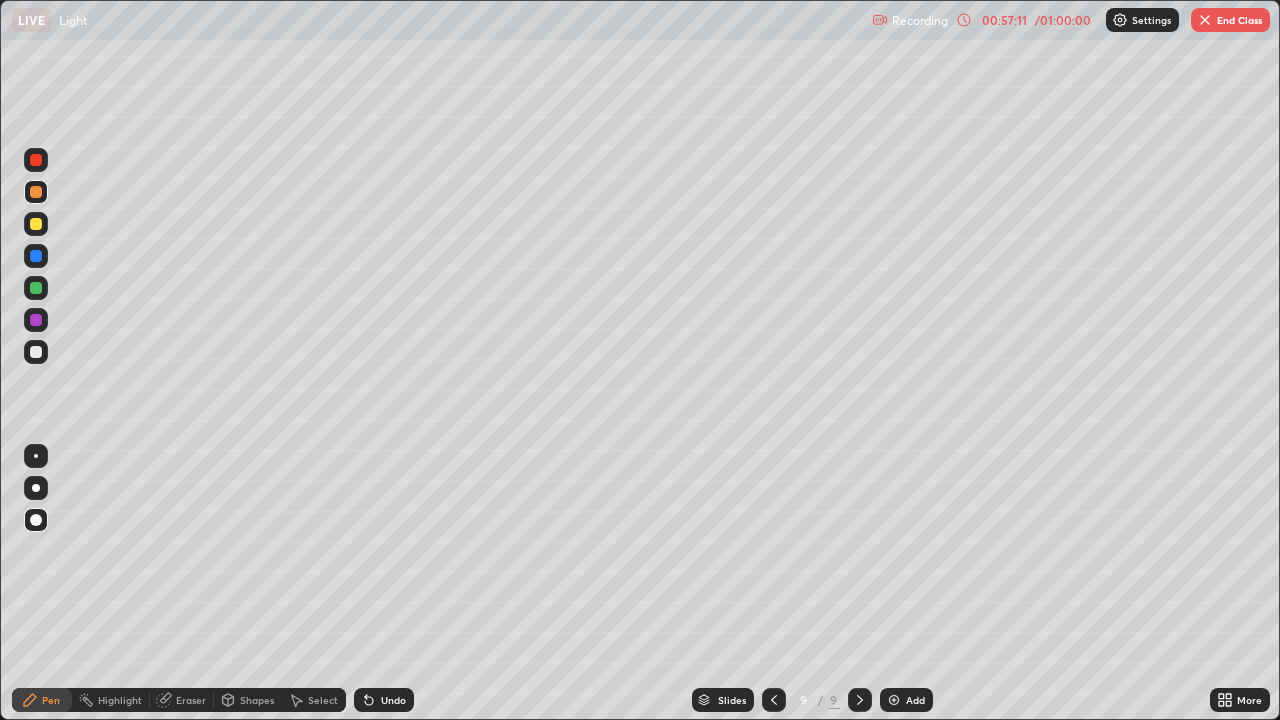 click on "End Class" at bounding box center [1230, 20] 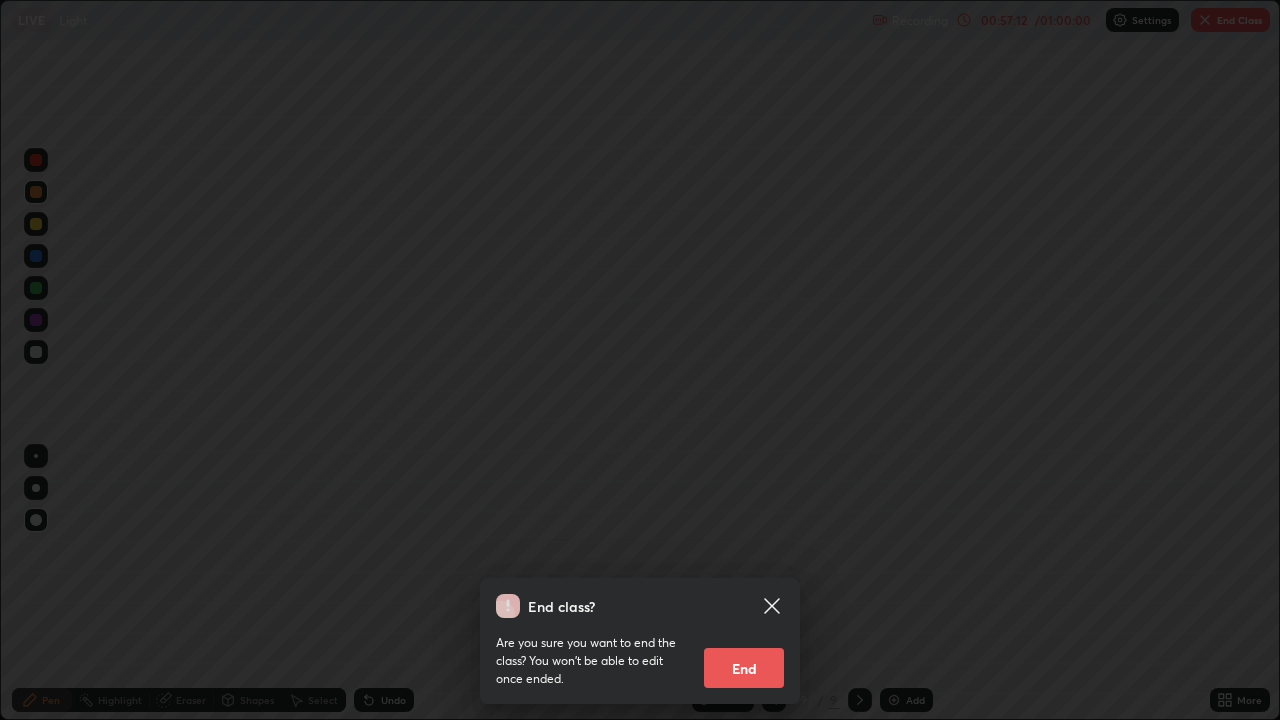 click on "End" at bounding box center (744, 668) 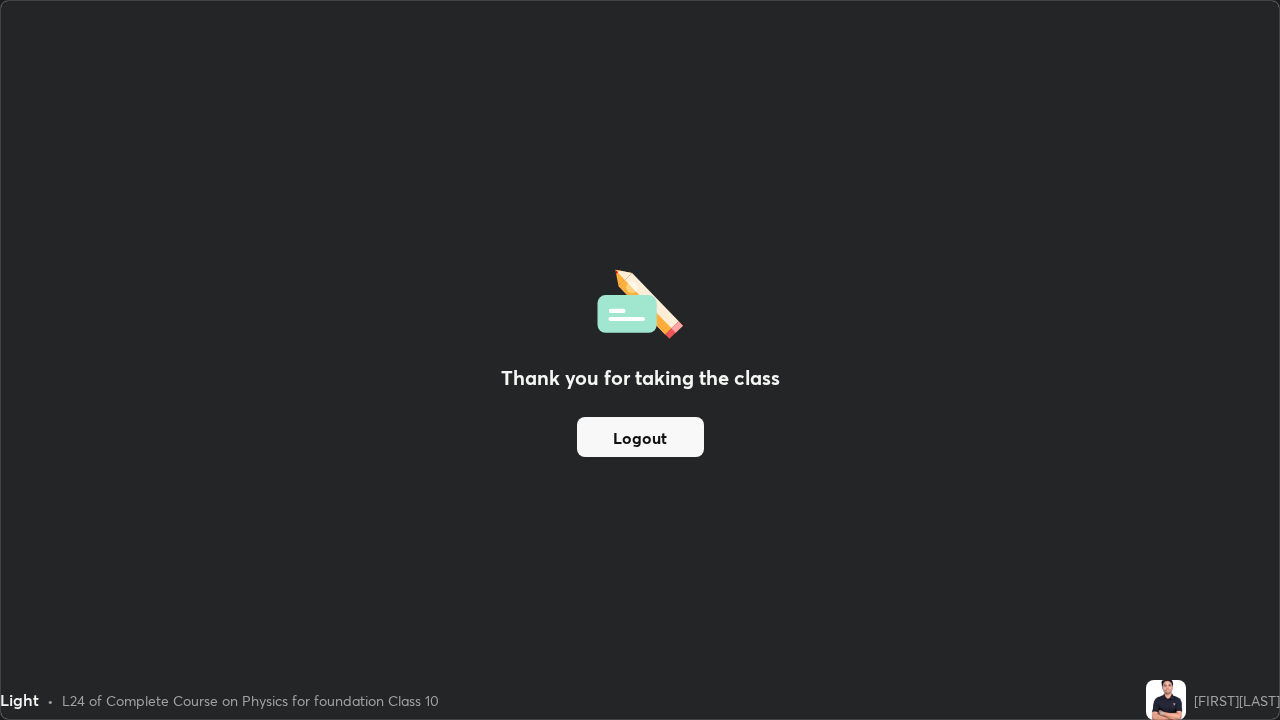 click on "Logout" at bounding box center [640, 437] 